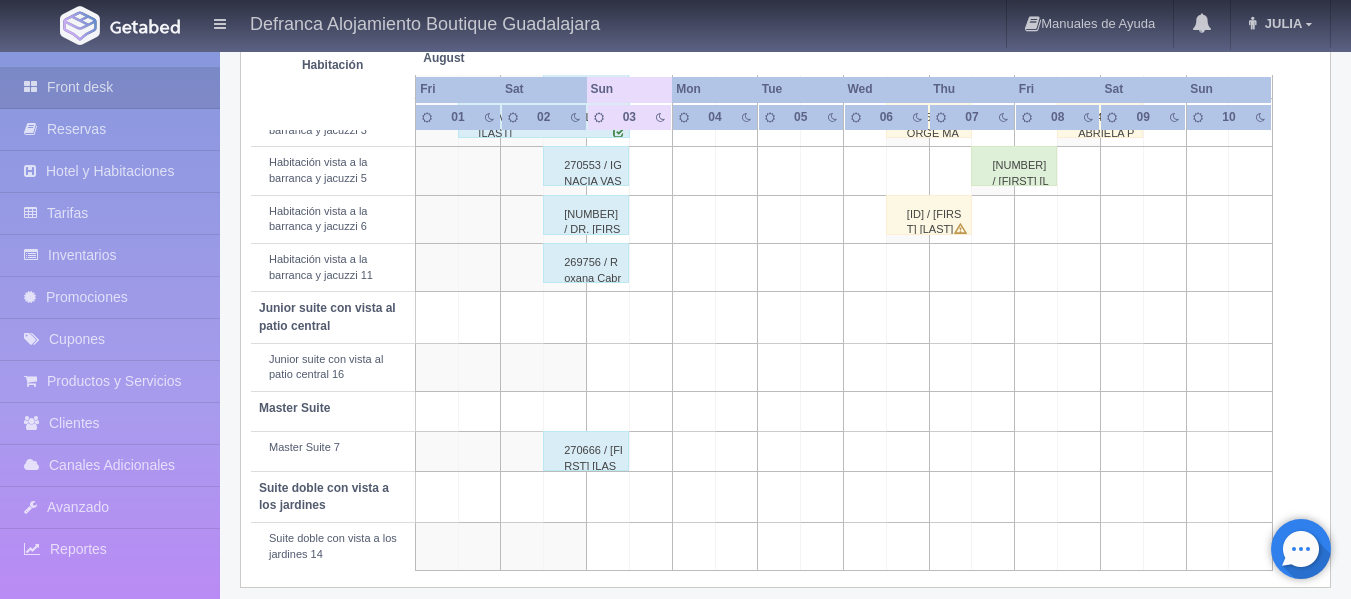 scroll, scrollTop: 914, scrollLeft: 0, axis: vertical 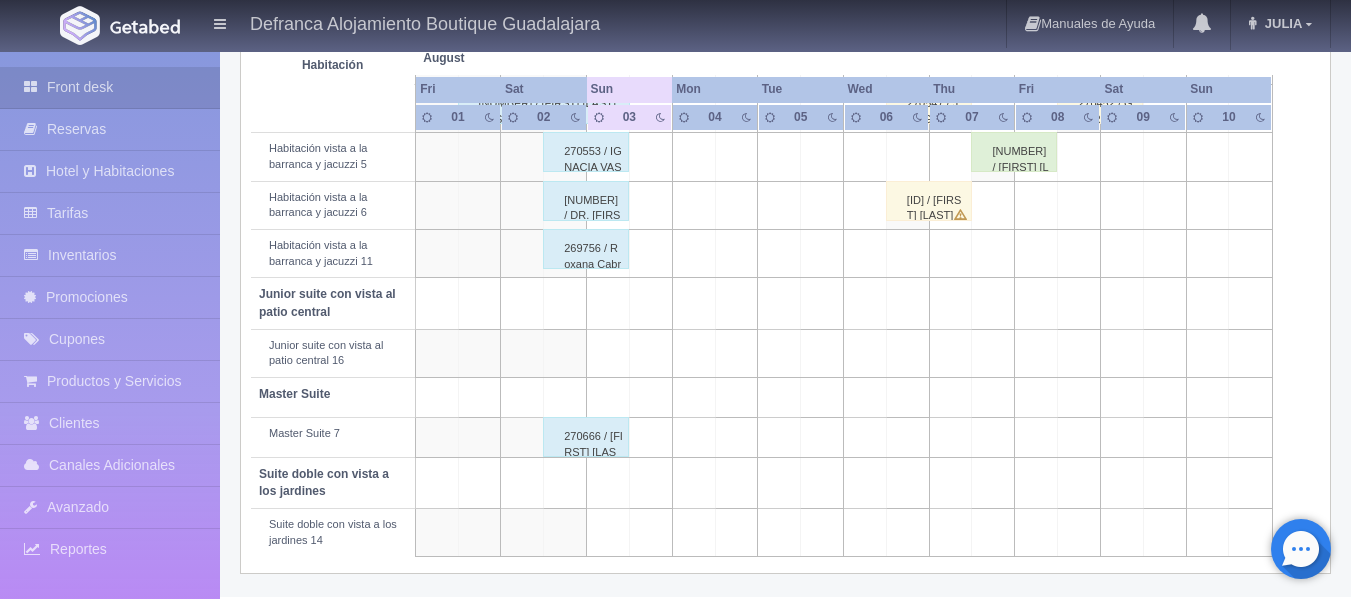 click on "270666 / RODRIGO MARTÍNEZ JIMÉNEZ" at bounding box center (586, 437) 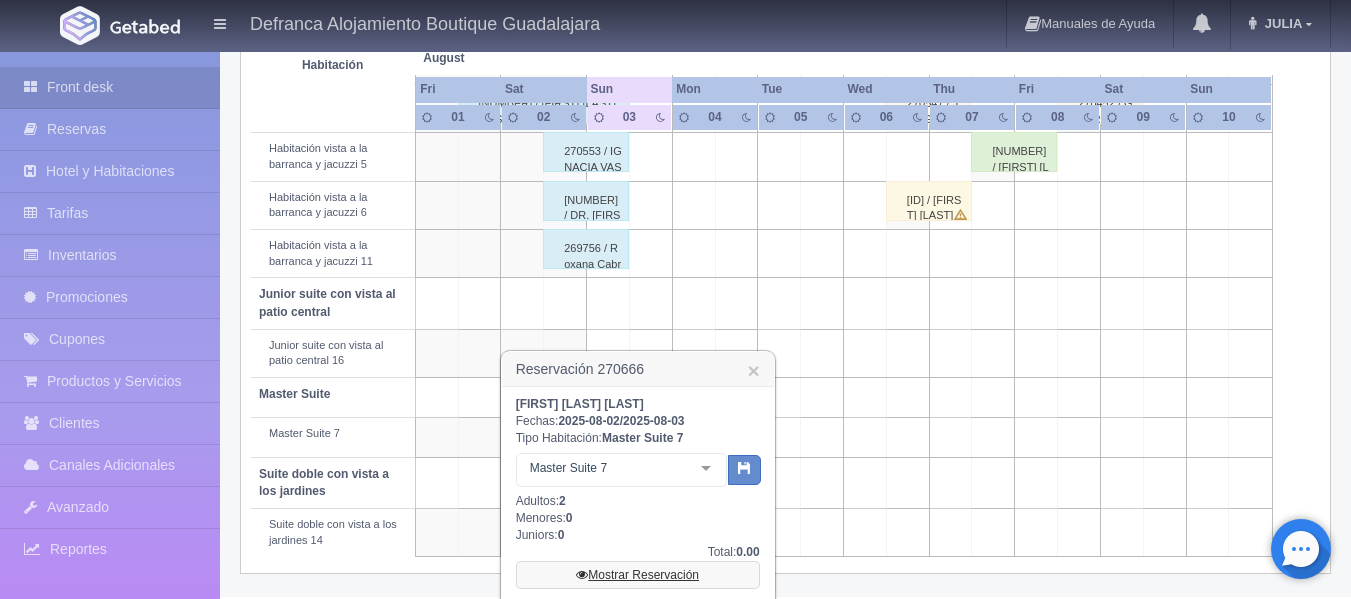 click on "Mostrar Reservación" at bounding box center [638, 575] 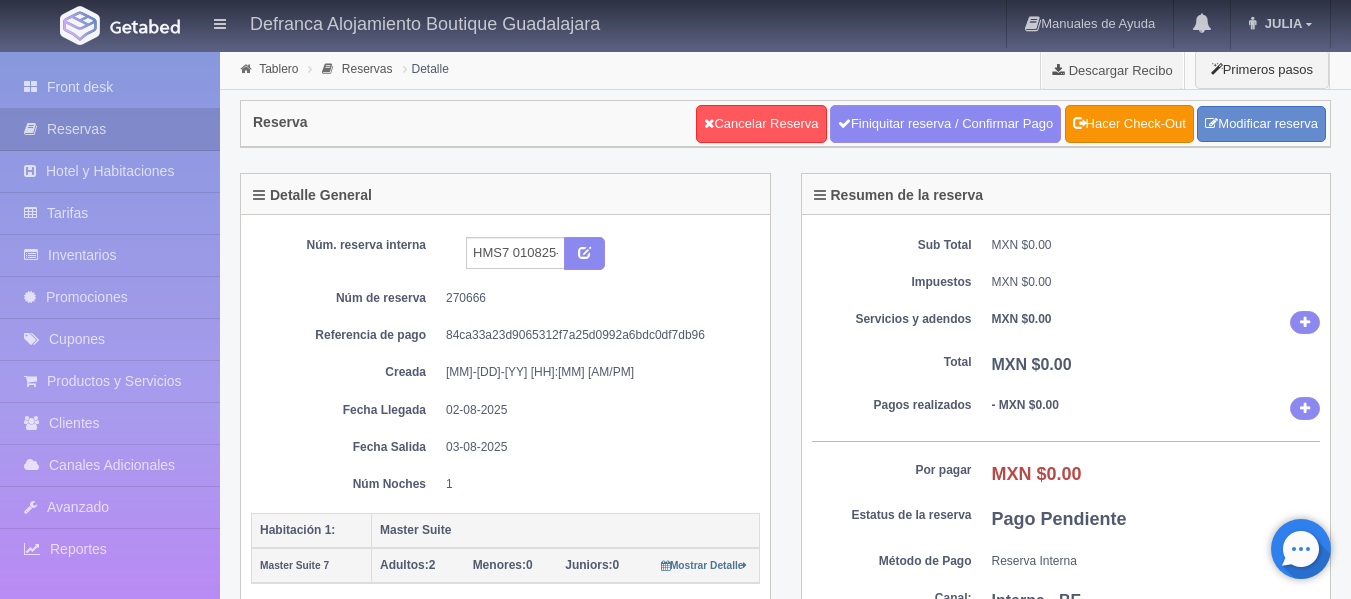 scroll, scrollTop: 0, scrollLeft: 0, axis: both 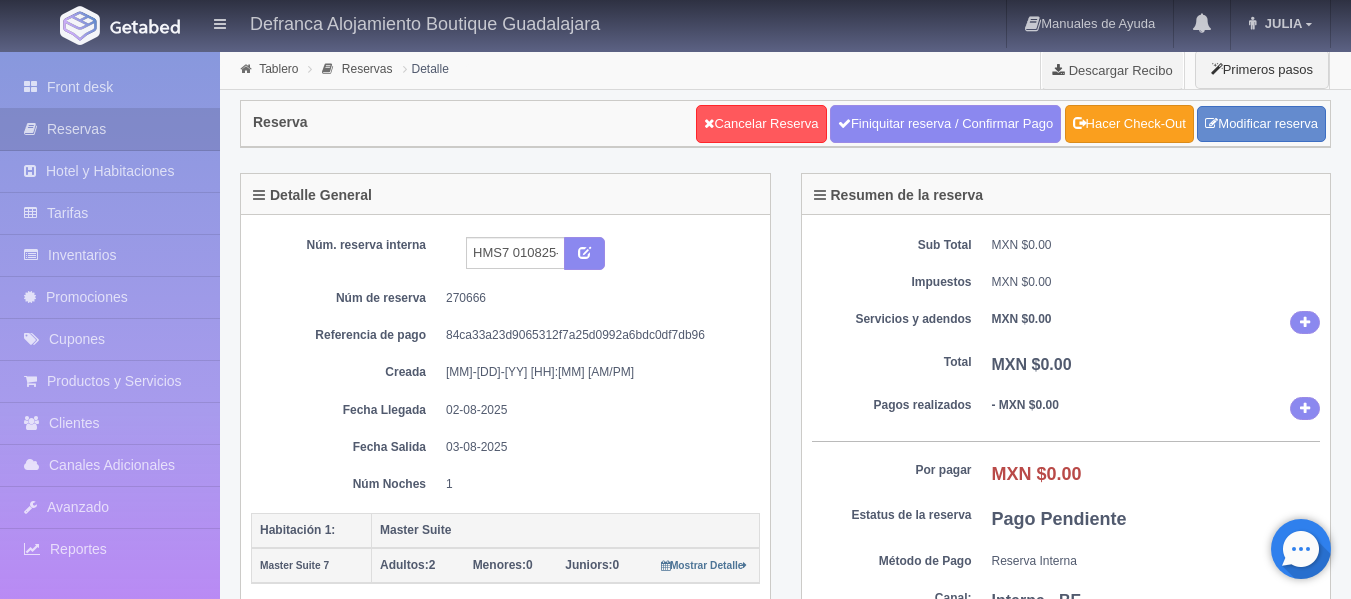 click on "Hacer Check-Out" at bounding box center (1129, 124) 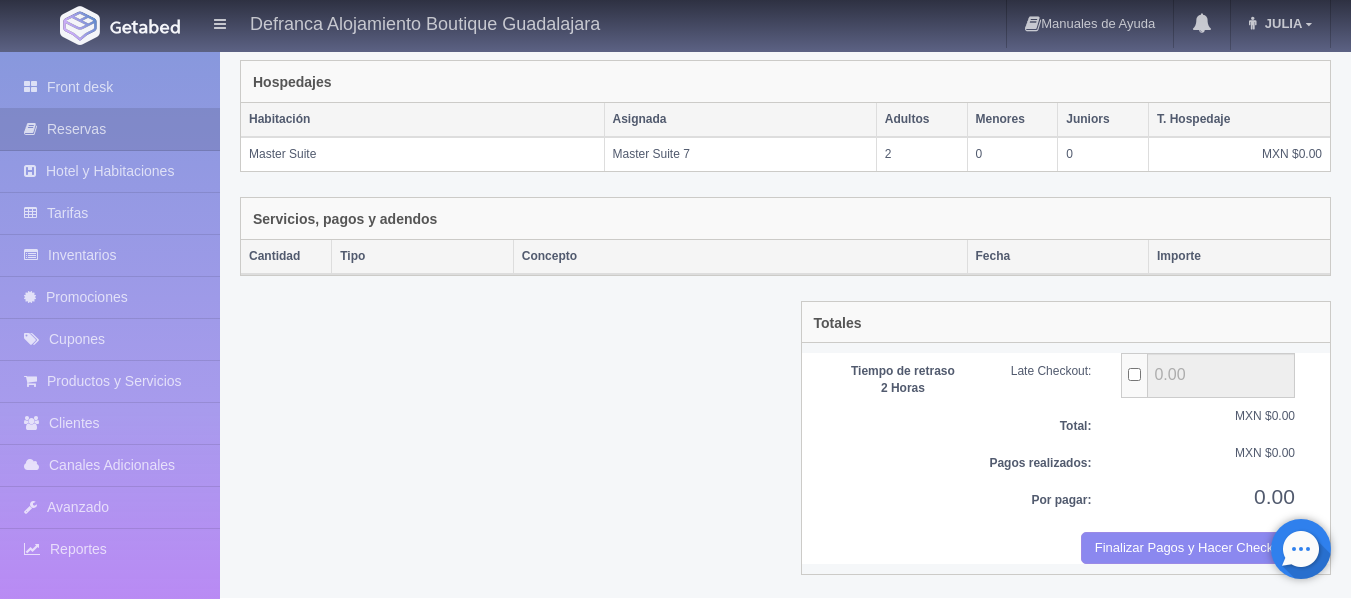 scroll, scrollTop: 314, scrollLeft: 0, axis: vertical 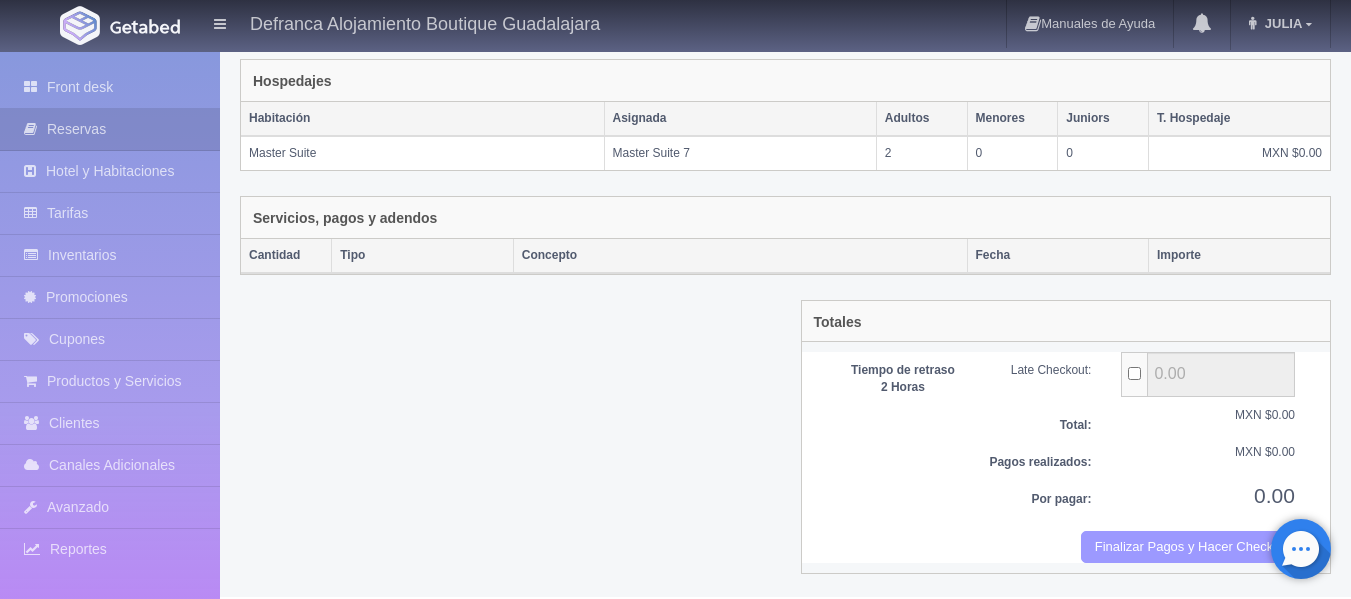click on "Finalizar Pagos y Hacer Checkout" at bounding box center (1188, 547) 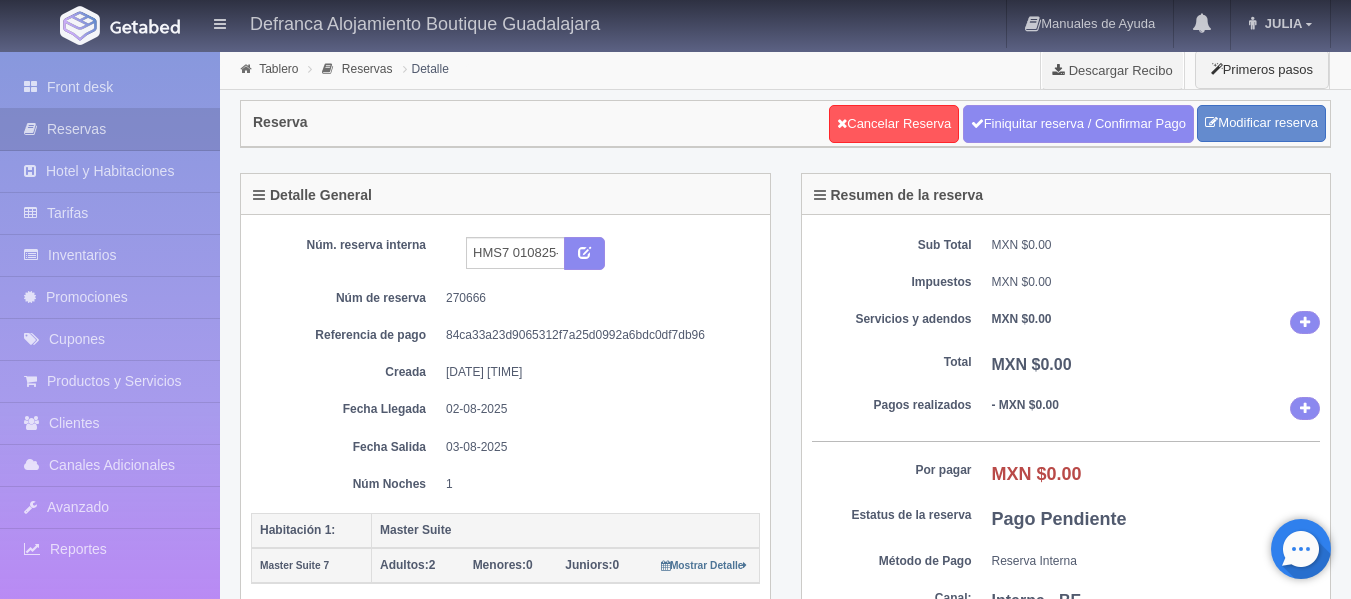 scroll, scrollTop: 0, scrollLeft: 0, axis: both 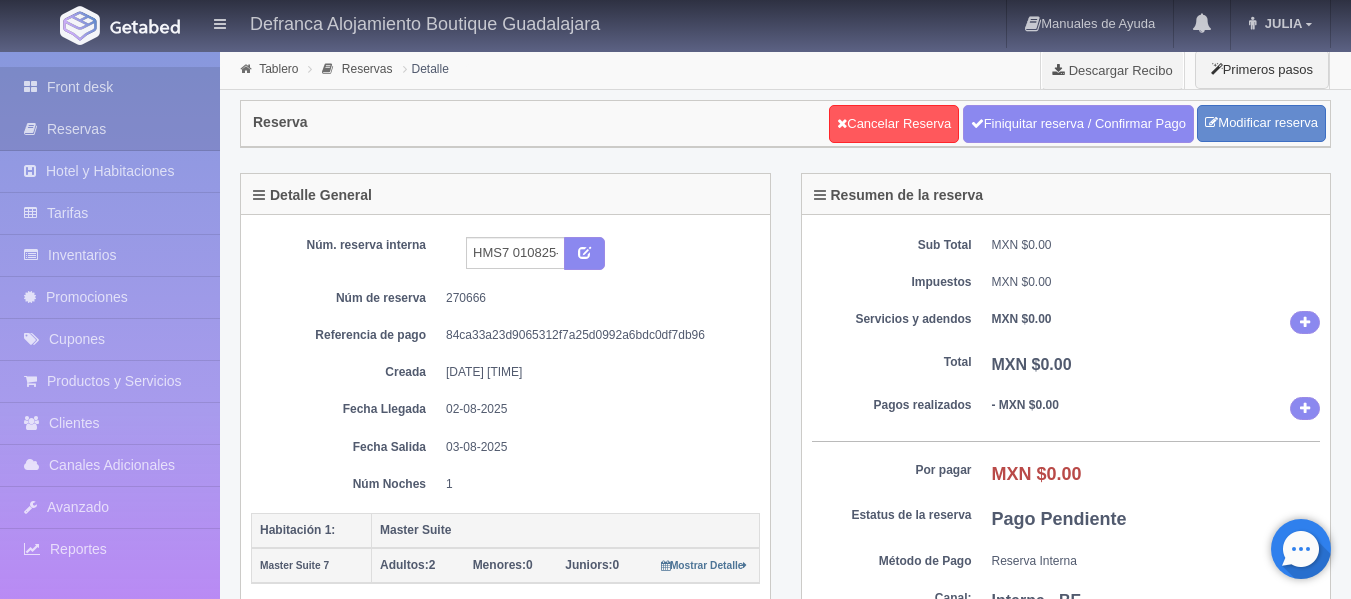 click on "Front desk" at bounding box center (110, 87) 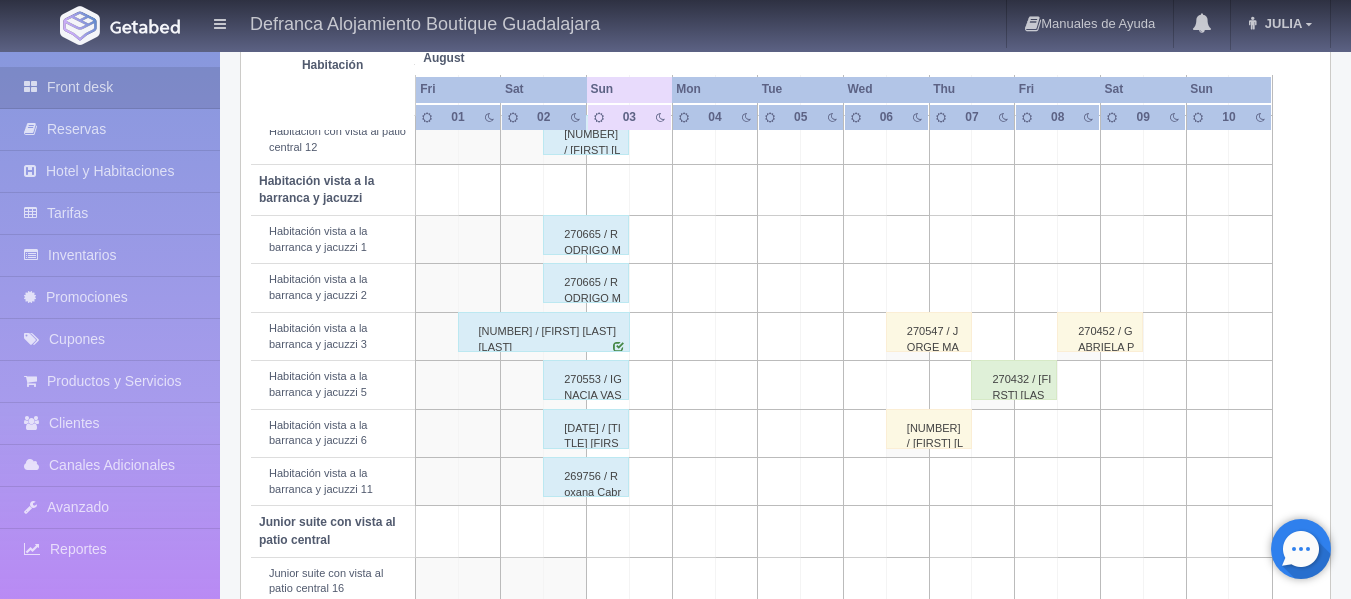 scroll, scrollTop: 700, scrollLeft: 0, axis: vertical 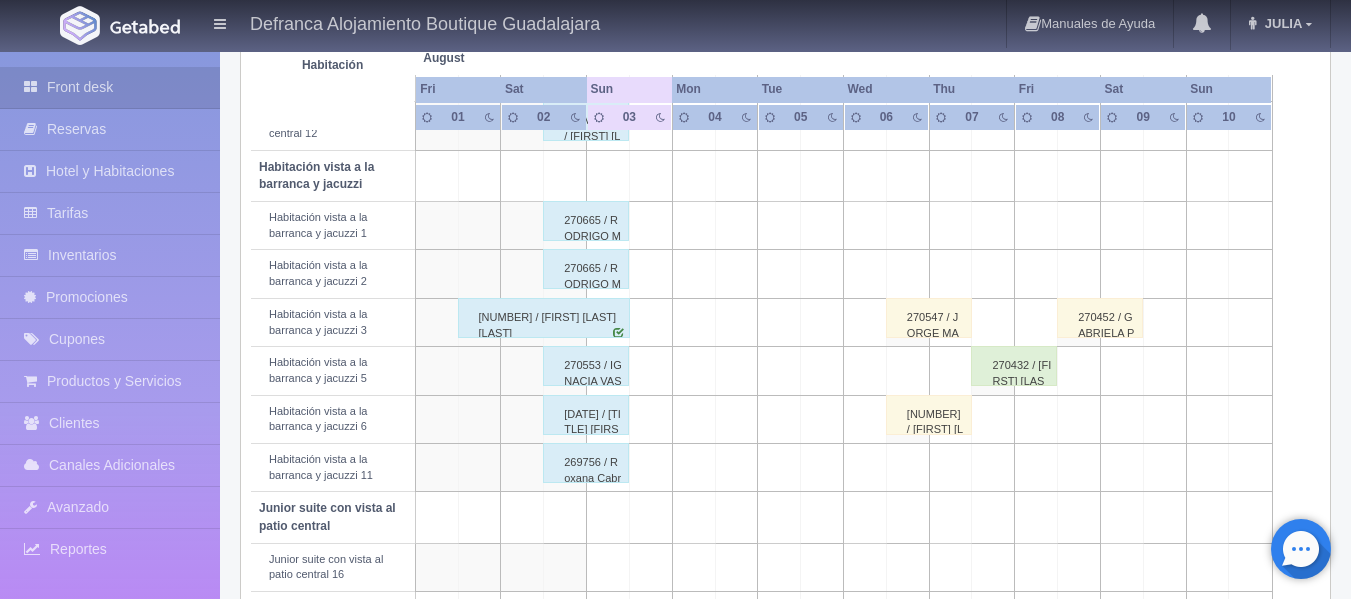 click on "270665 / RODRIGO MARTÍNEZ JIMÉNEZ" at bounding box center (586, 221) 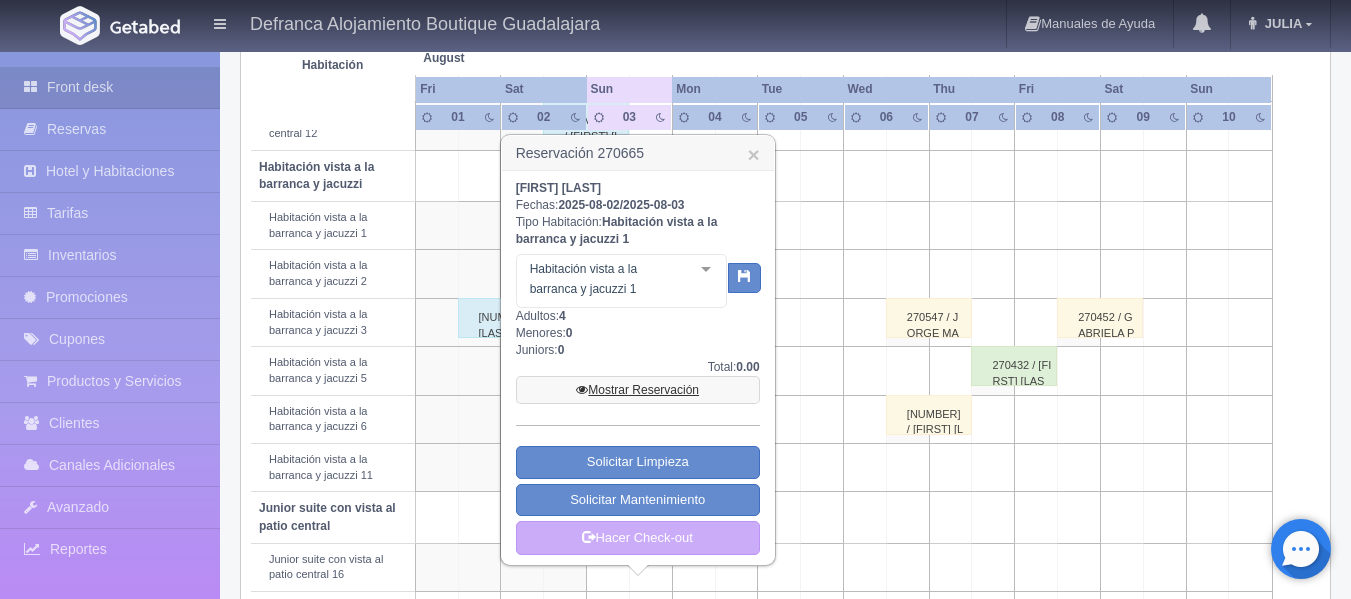 click on "Mostrar Reservación" at bounding box center [638, 390] 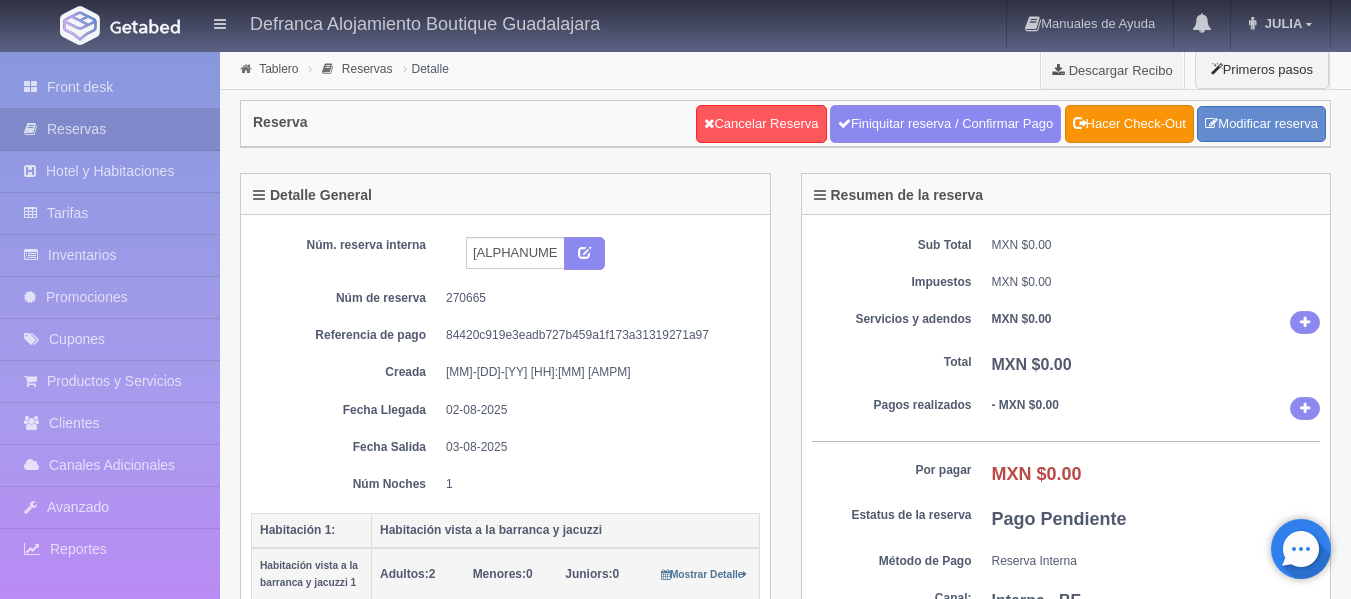 scroll, scrollTop: 0, scrollLeft: 0, axis: both 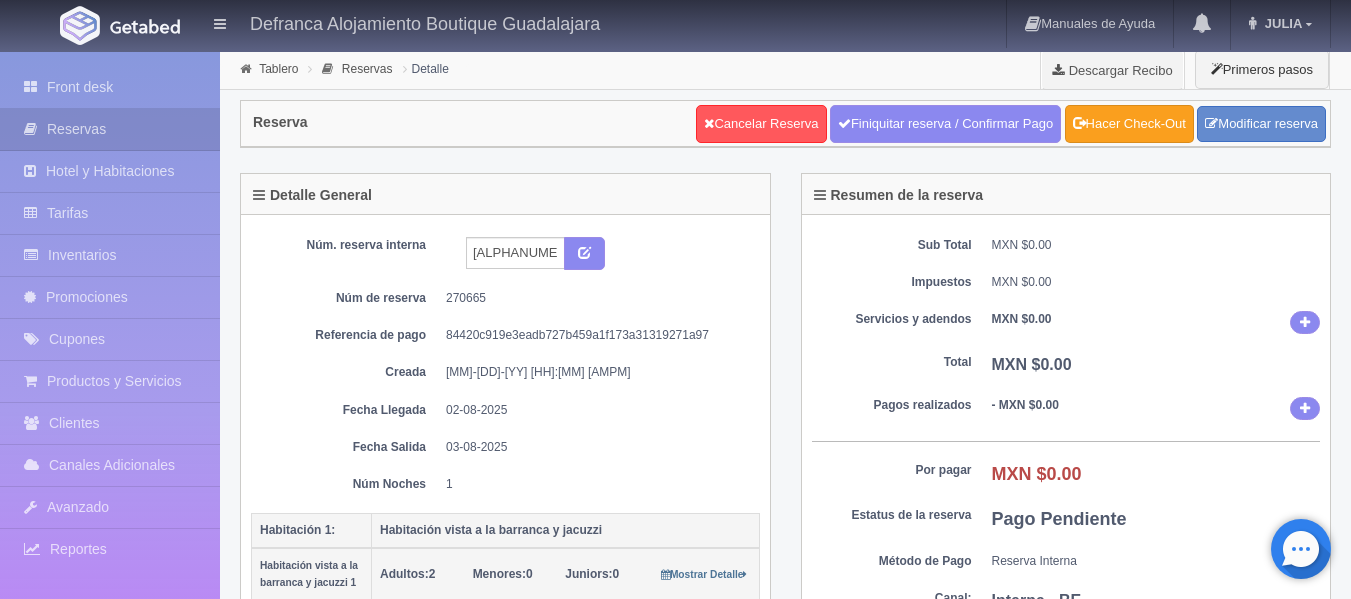 click on "Hacer Check-Out" at bounding box center [1129, 124] 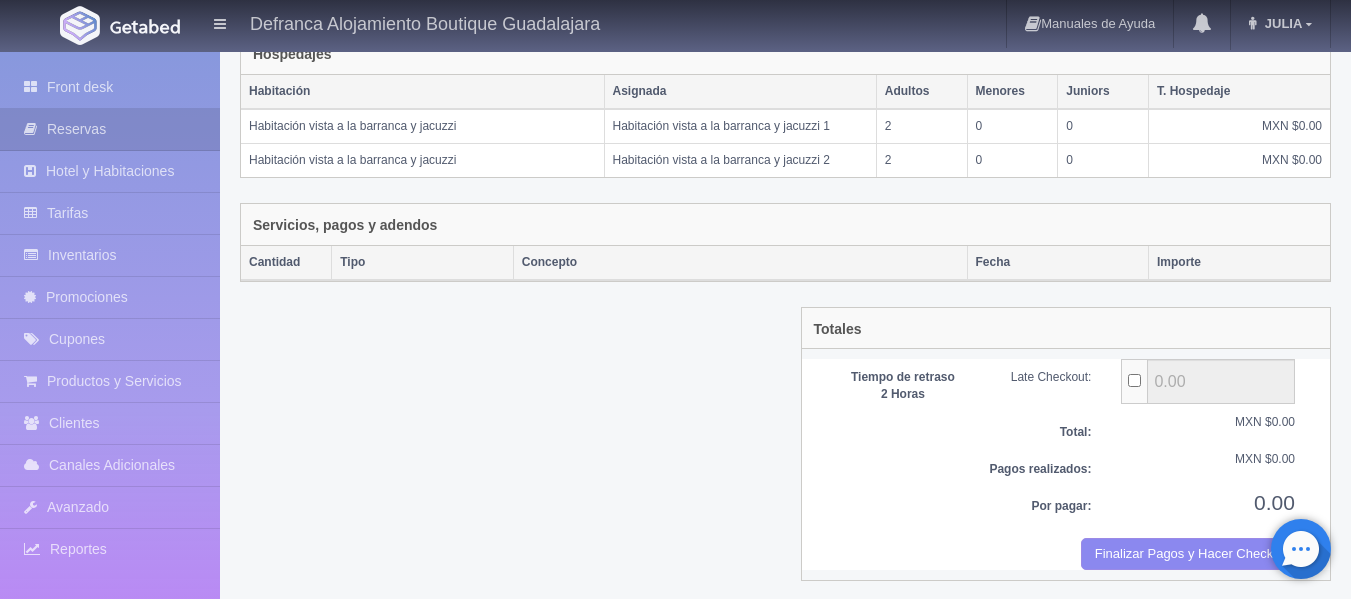 scroll, scrollTop: 348, scrollLeft: 0, axis: vertical 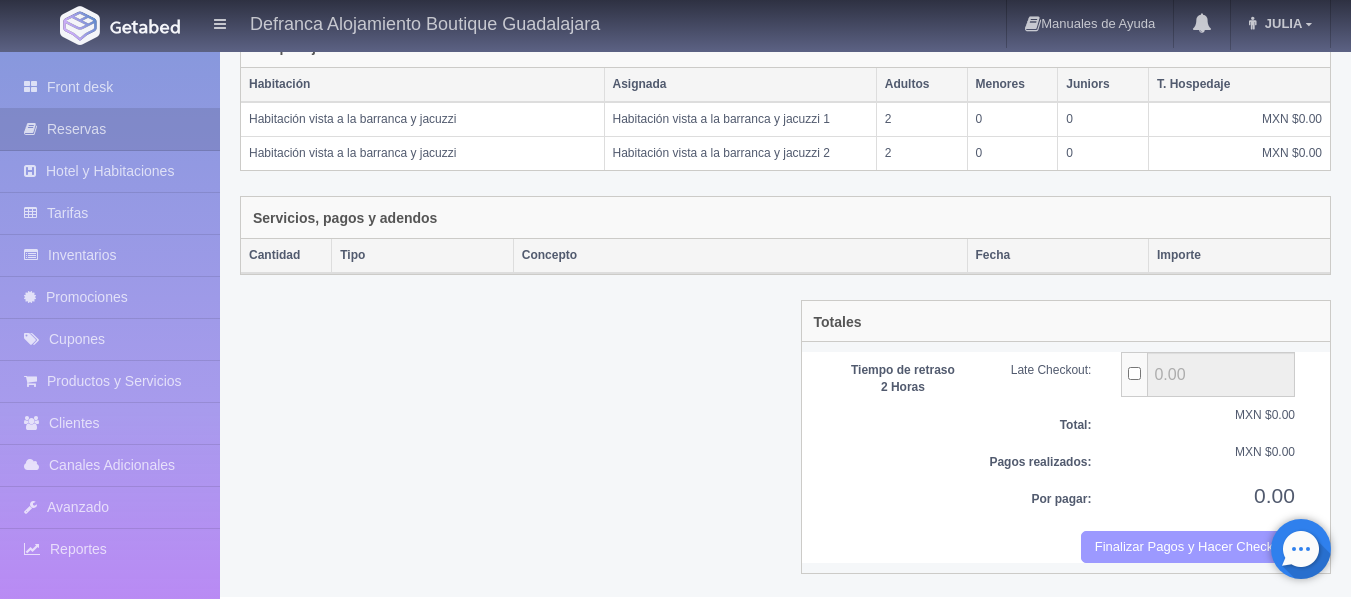 click on "Finalizar Pagos y Hacer Checkout" at bounding box center [1188, 547] 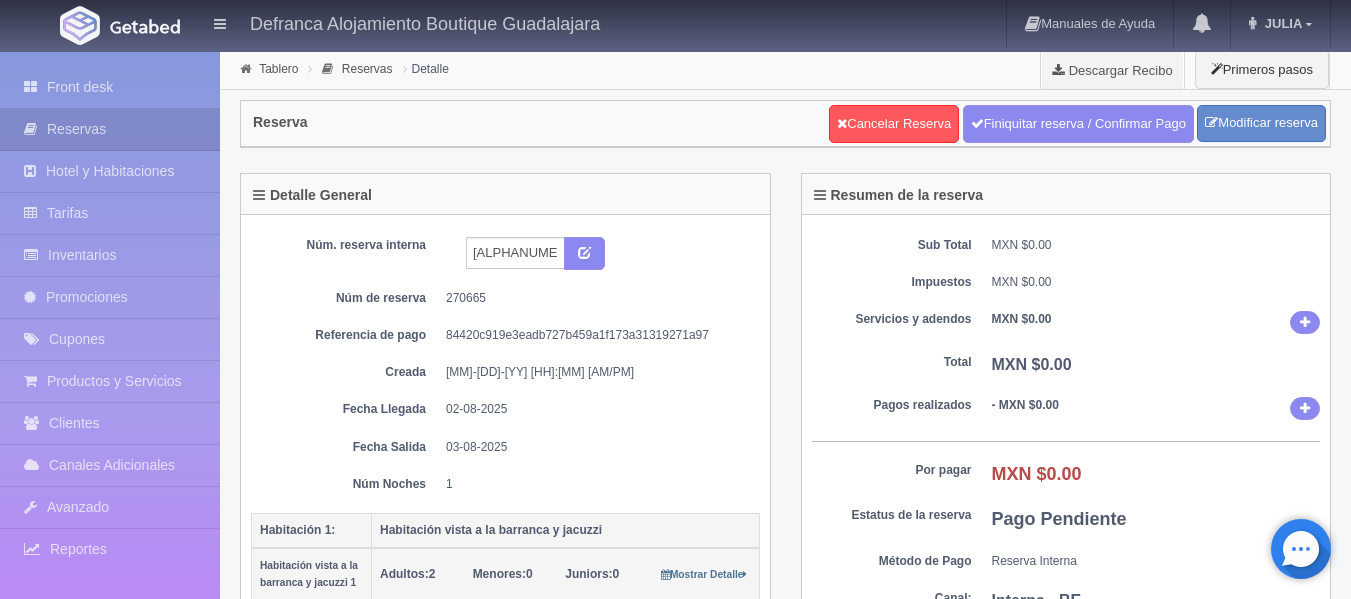 scroll, scrollTop: 0, scrollLeft: 0, axis: both 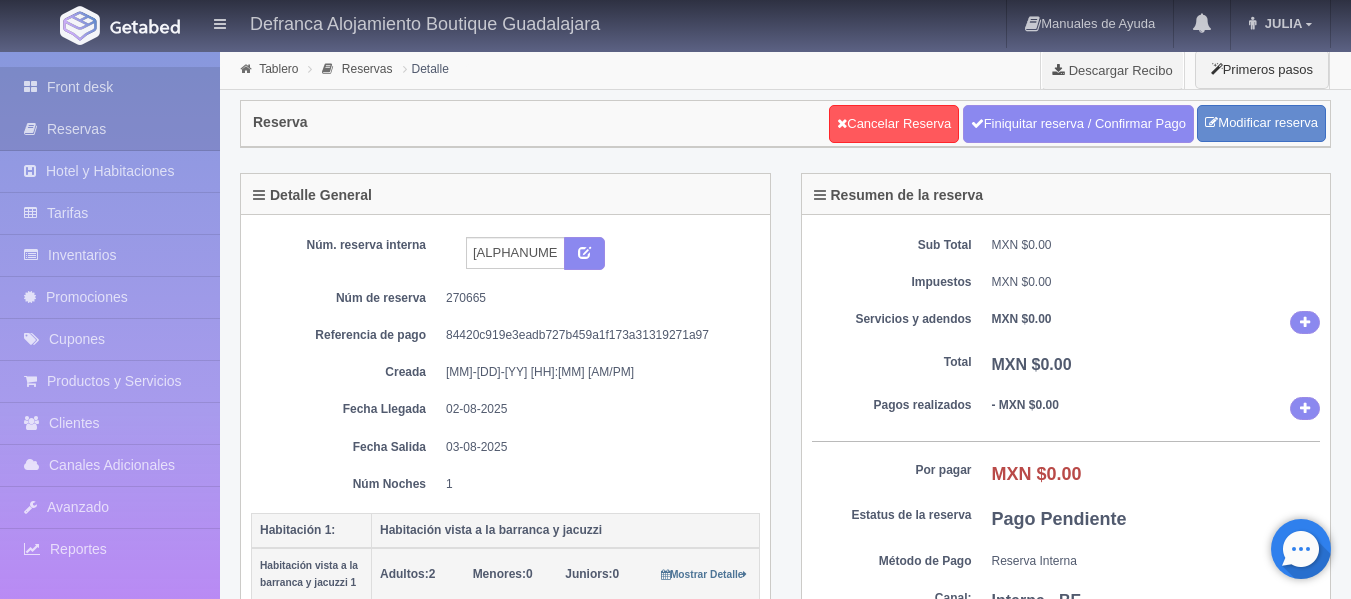 click on "Front desk" at bounding box center [110, 87] 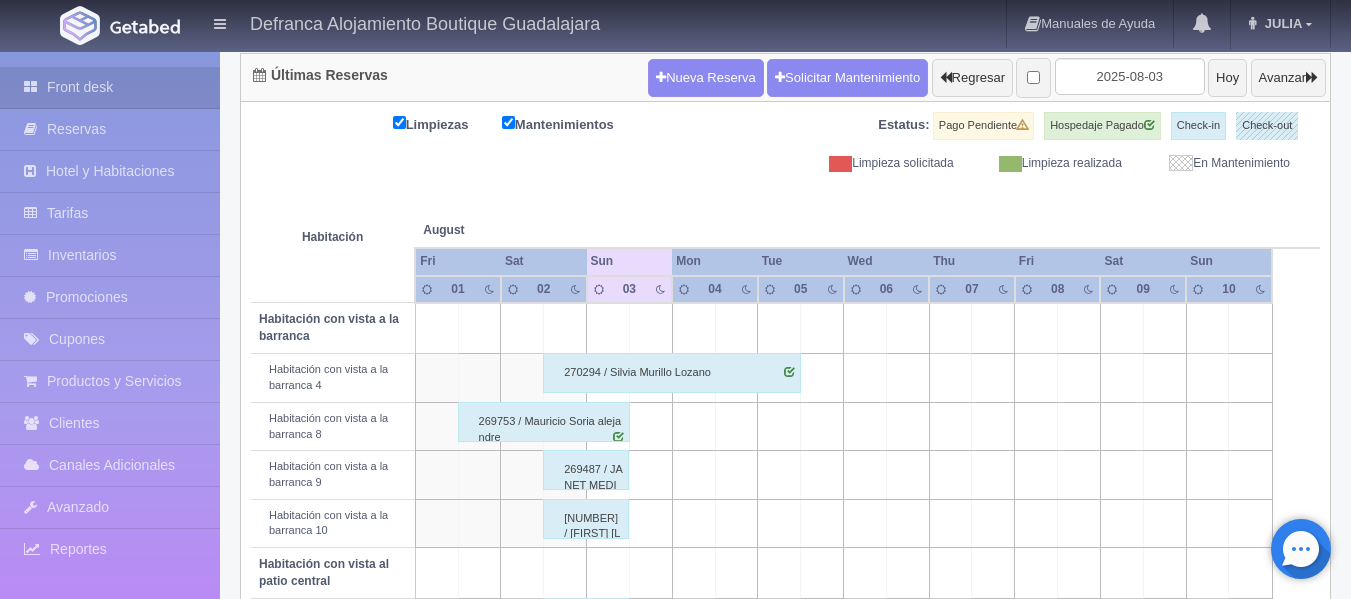 scroll, scrollTop: 200, scrollLeft: 0, axis: vertical 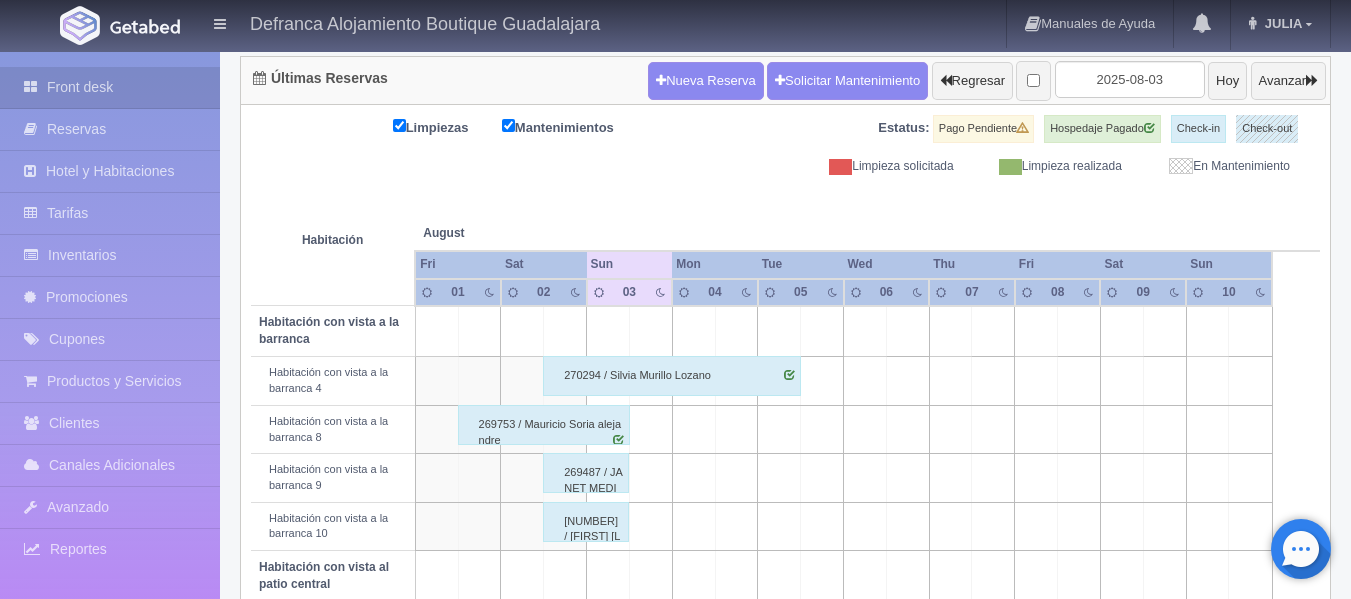 click on "269753 / Mauricio Soria alejandre" at bounding box center (544, 425) 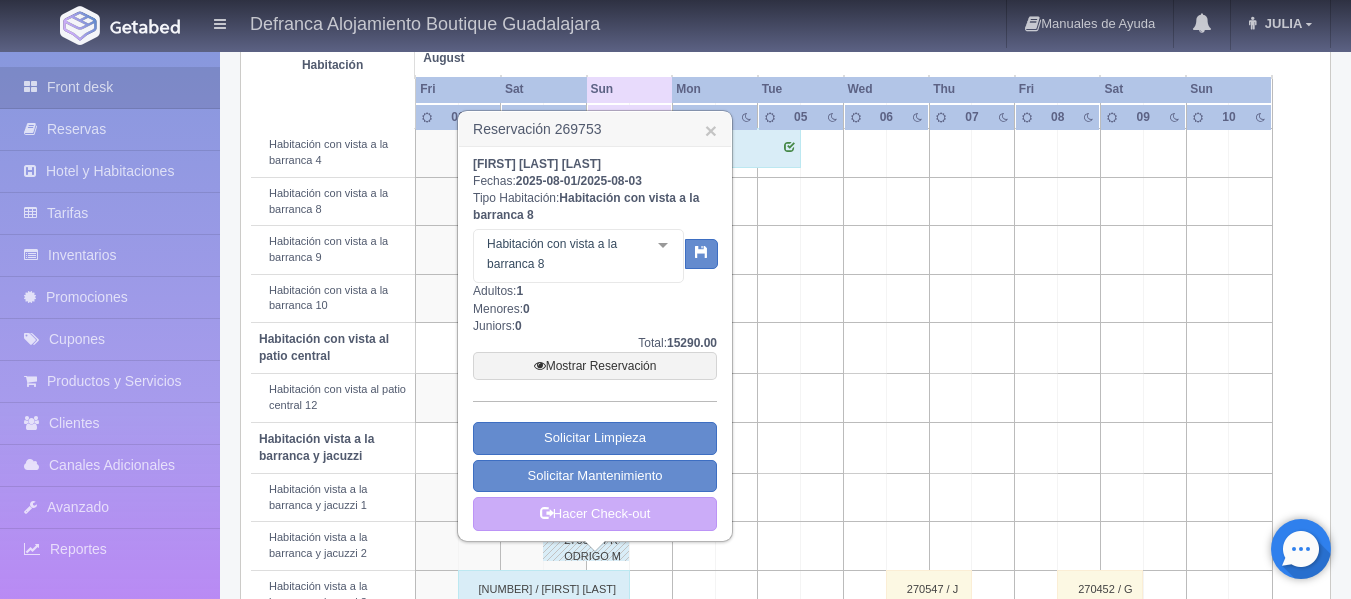 scroll, scrollTop: 500, scrollLeft: 0, axis: vertical 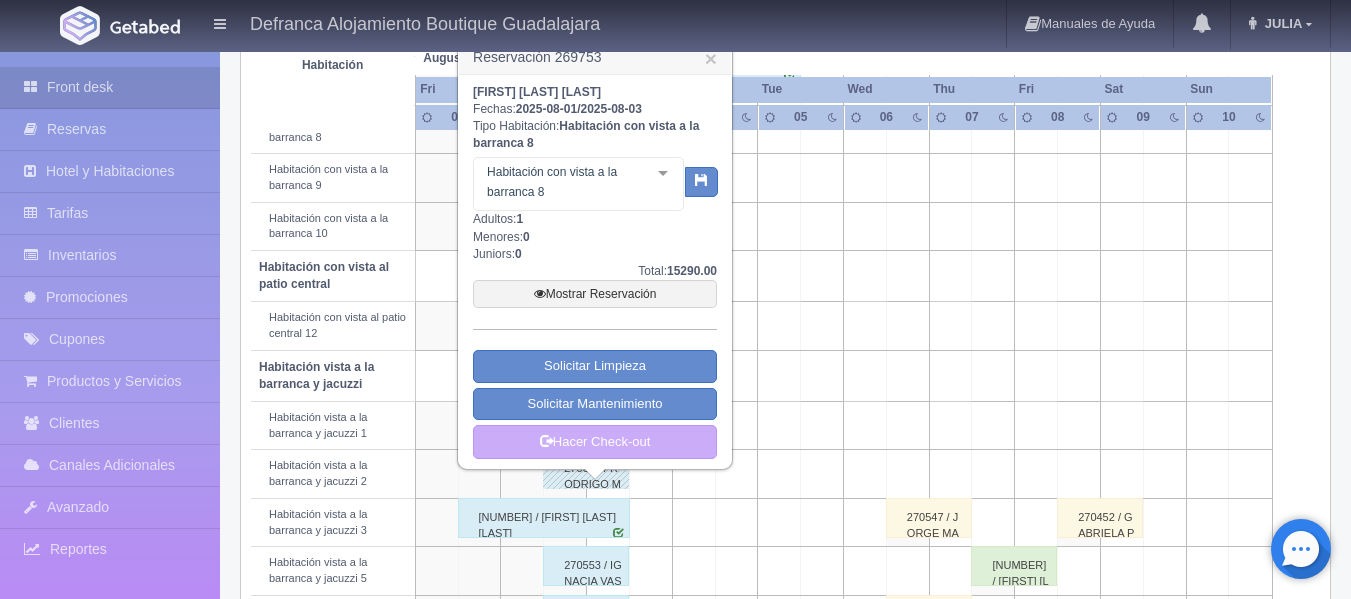 click on "Habitación
August
Aug
Fri
Sat
Sun
Mon
Tue
Wed
Thu
Fri                                                 01       02" at bounding box center [785, 423] 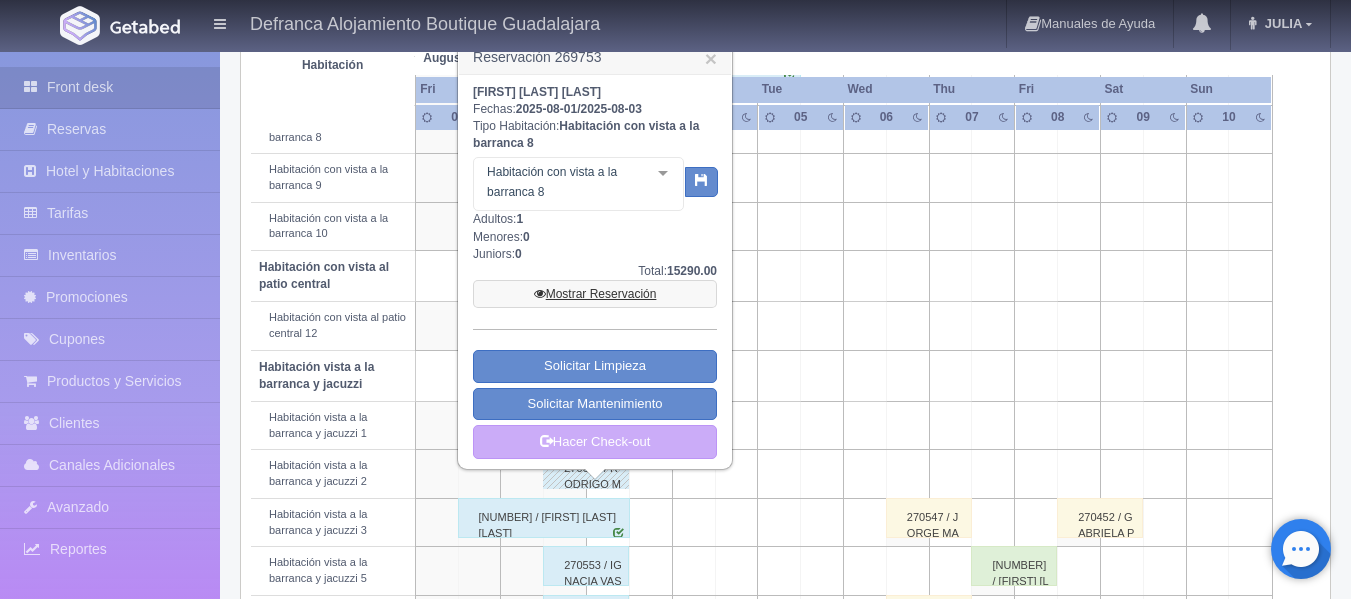 click on "Mostrar Reservación" at bounding box center [595, 294] 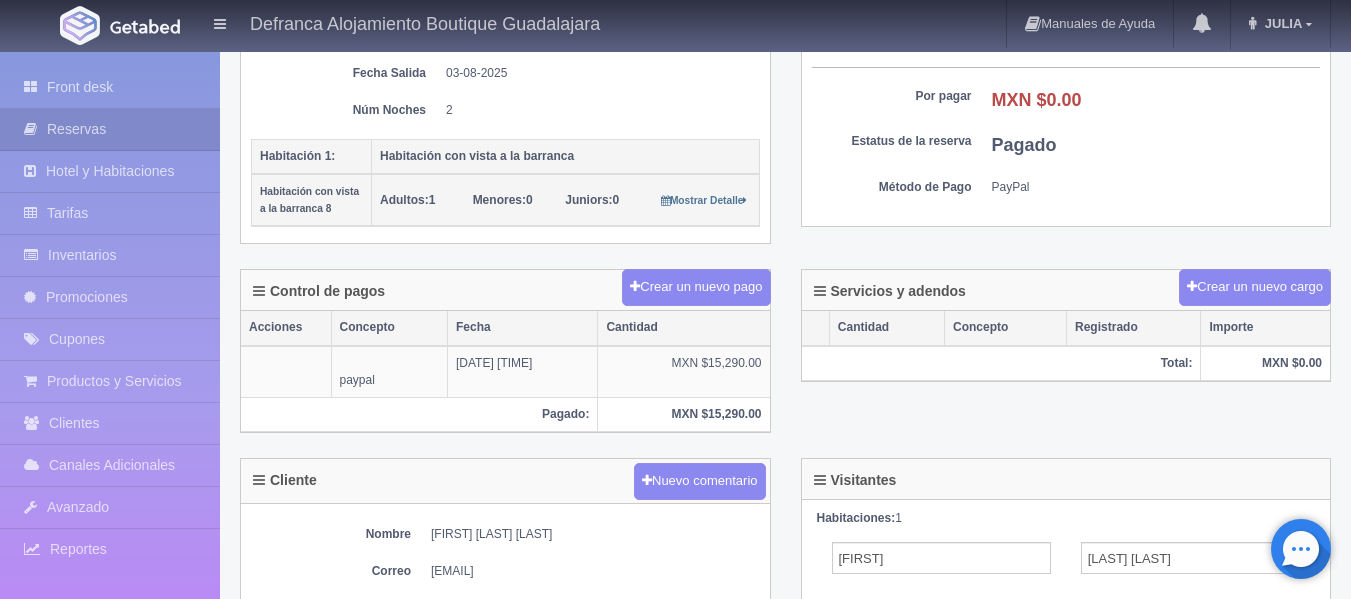 scroll, scrollTop: 372, scrollLeft: 0, axis: vertical 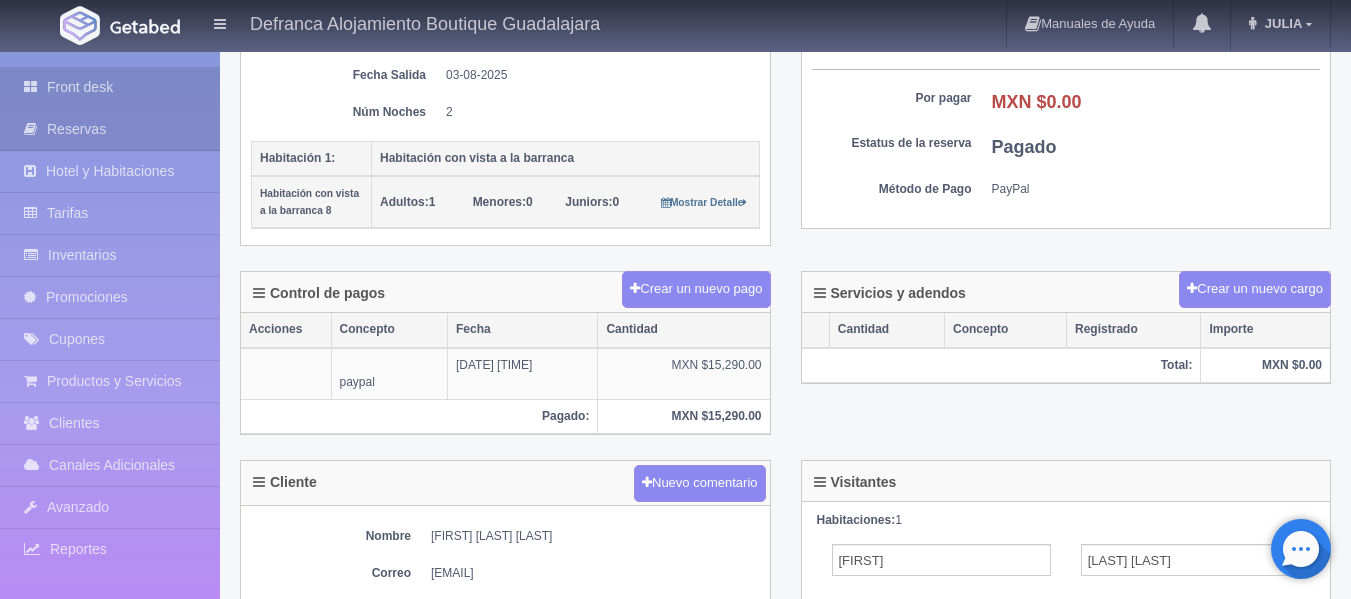 click on "Front desk" at bounding box center (110, 87) 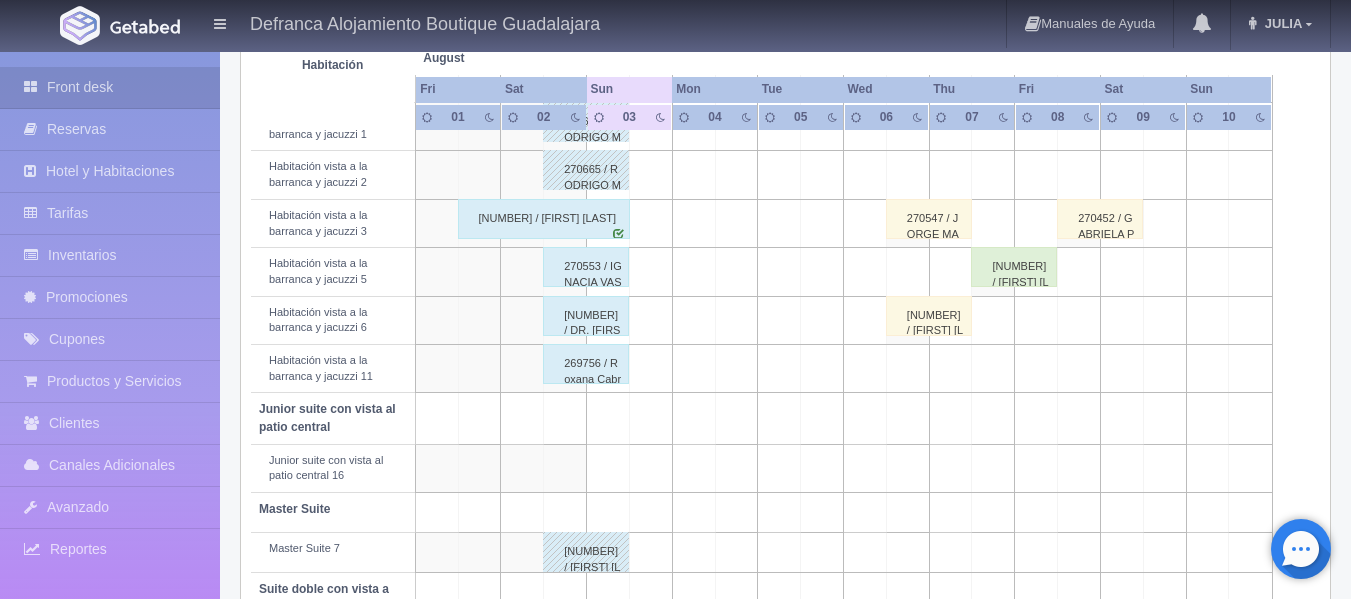 scroll, scrollTop: 800, scrollLeft: 0, axis: vertical 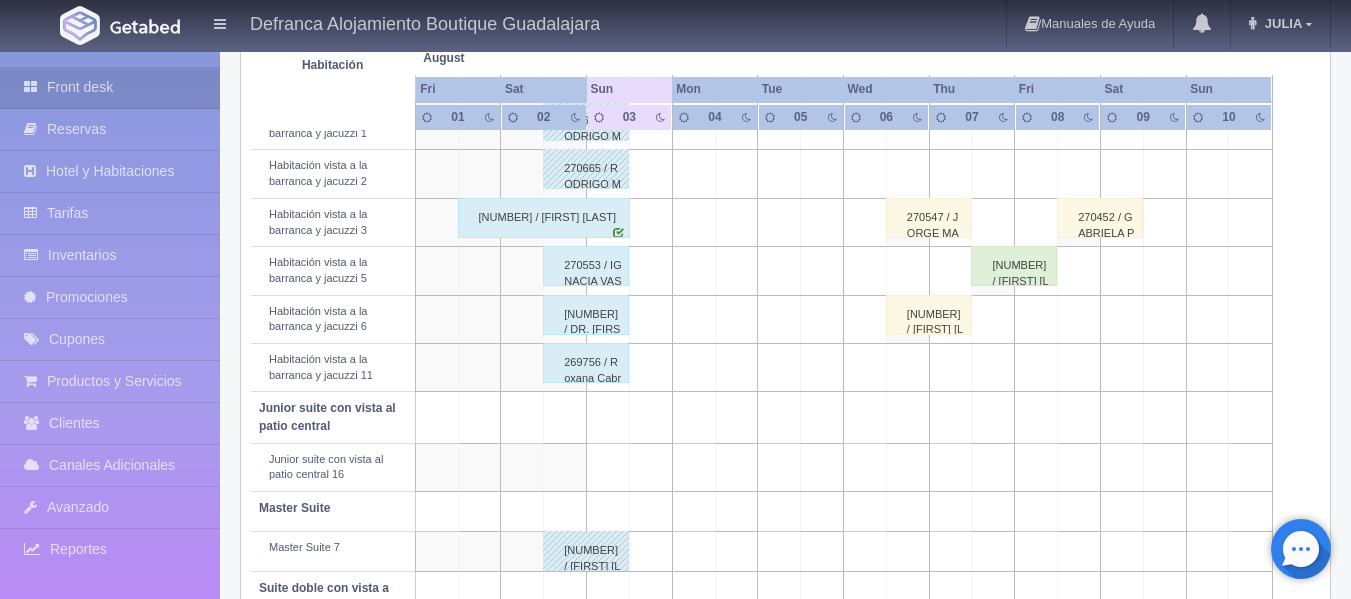 click on "269756 / Roxana Cabrera Gonzalez" at bounding box center (586, 363) 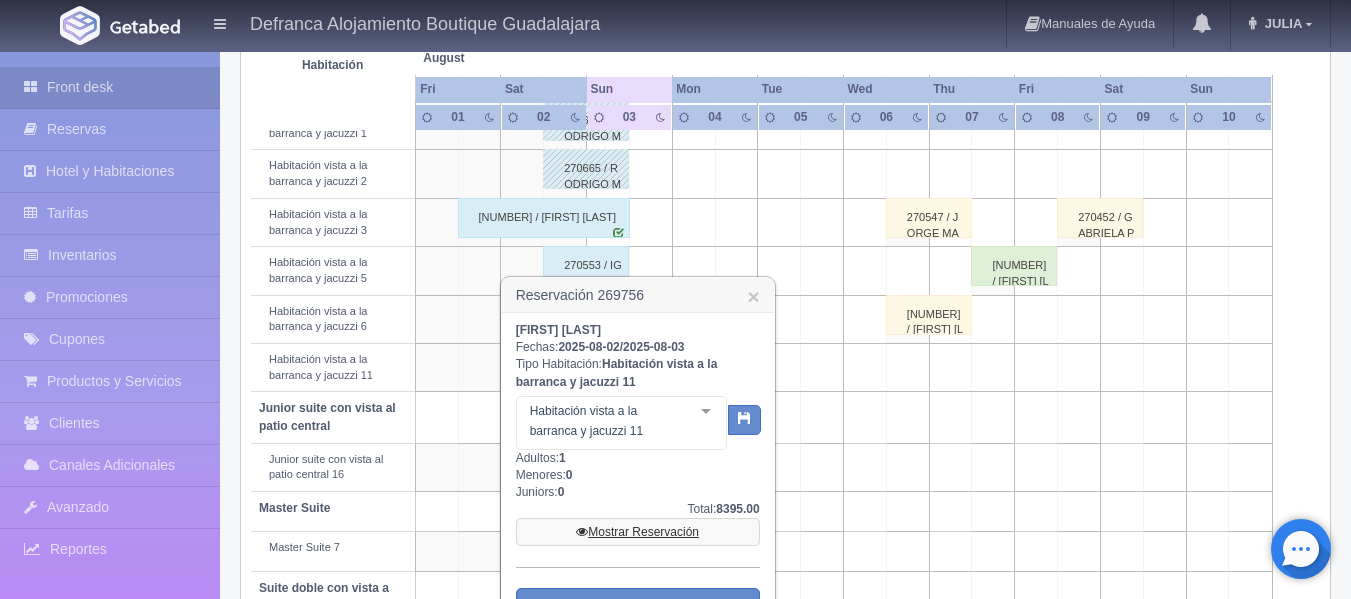 click on "Mostrar Reservación" at bounding box center [638, 532] 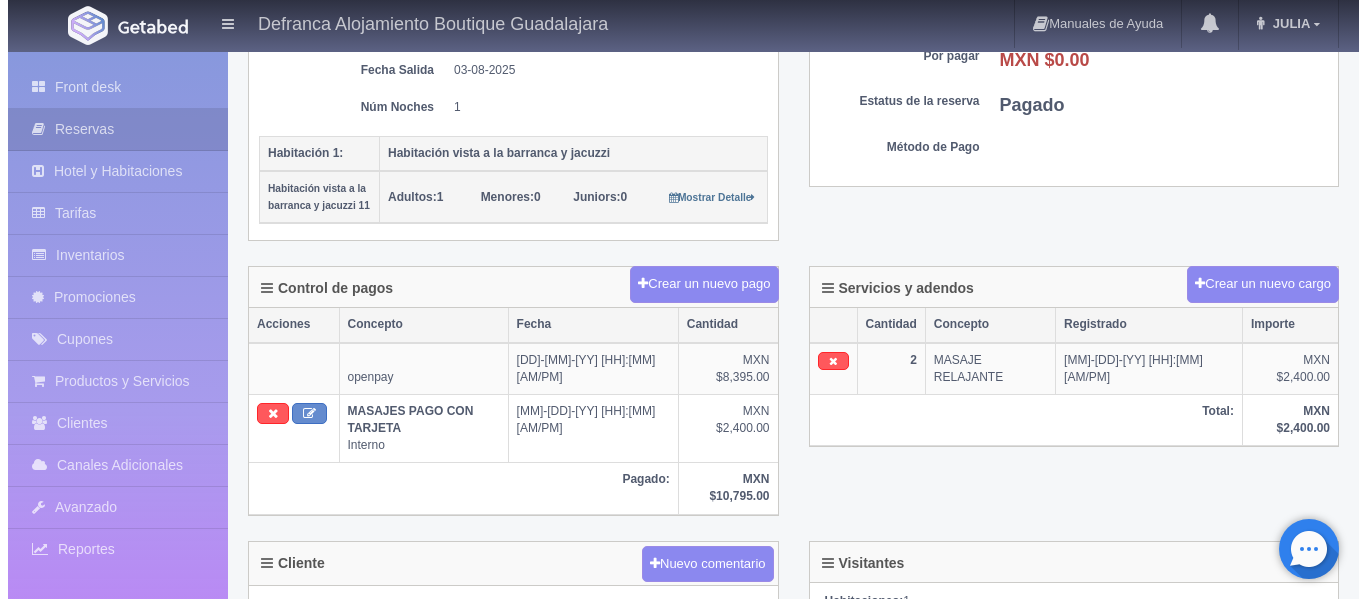 scroll, scrollTop: 400, scrollLeft: 0, axis: vertical 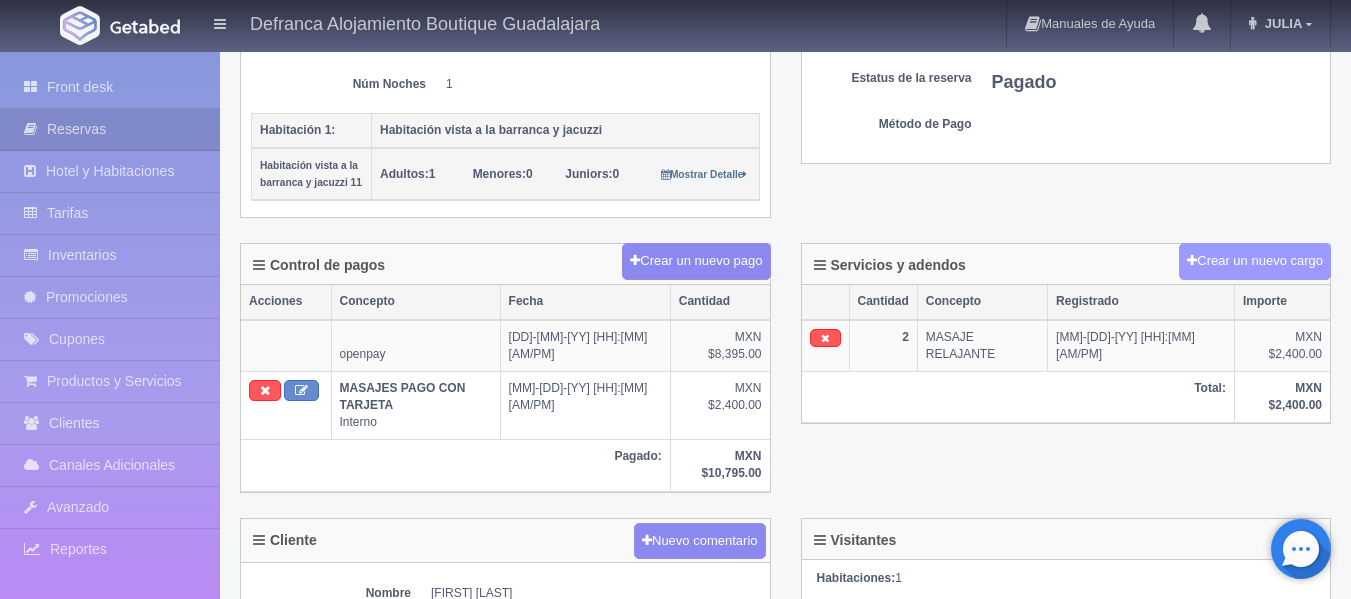 click on "Crear un nuevo cargo" at bounding box center (1255, 261) 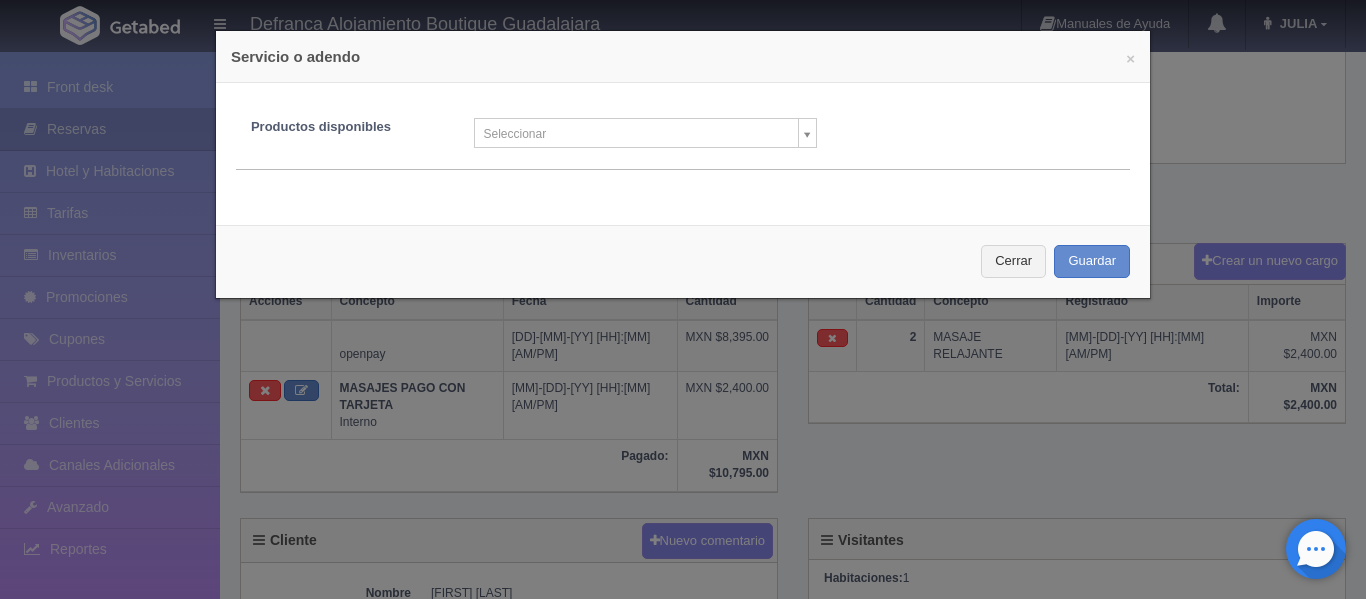 click on "Defranca Alojamiento Boutique Guadalajara
Manuales de Ayuda
Actualizaciones recientes
JULIA
Mi Perfil
Salir / Log Out
Procesando...
Front desk
Reservas
Hotel y Habitaciones
Tarifas
Inventarios
Promociones
Cupones
Productos y Servicios
Clientes
Canales Adicionales" at bounding box center (683, 385) 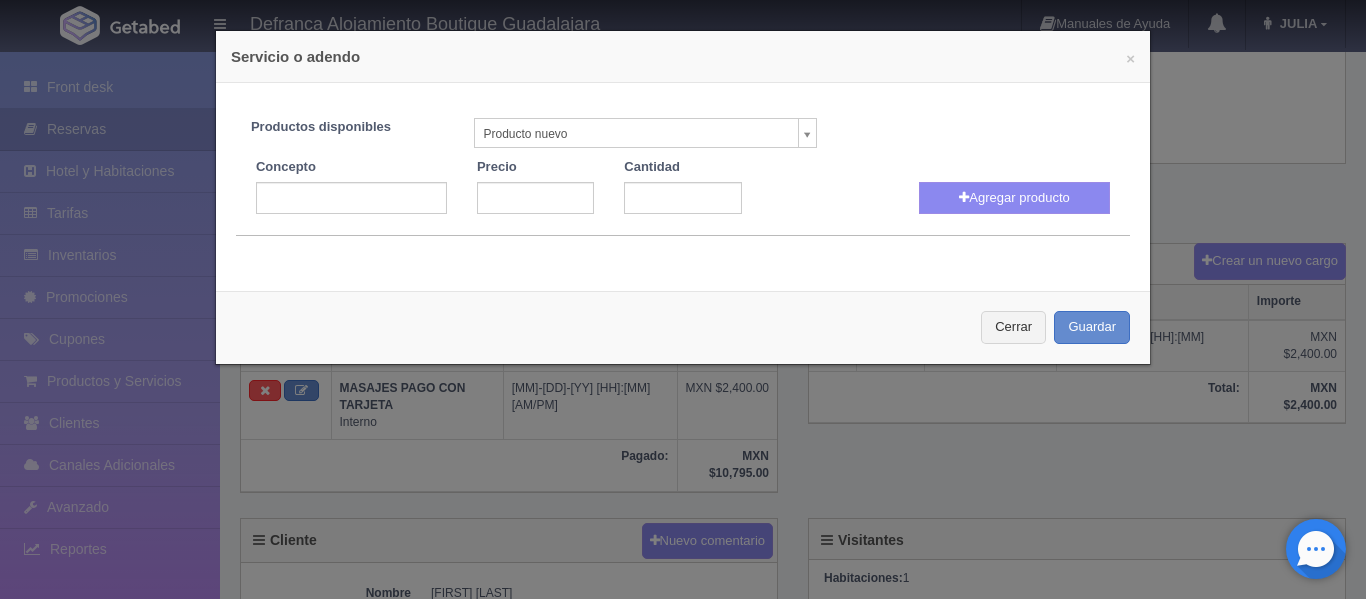 select on "0" 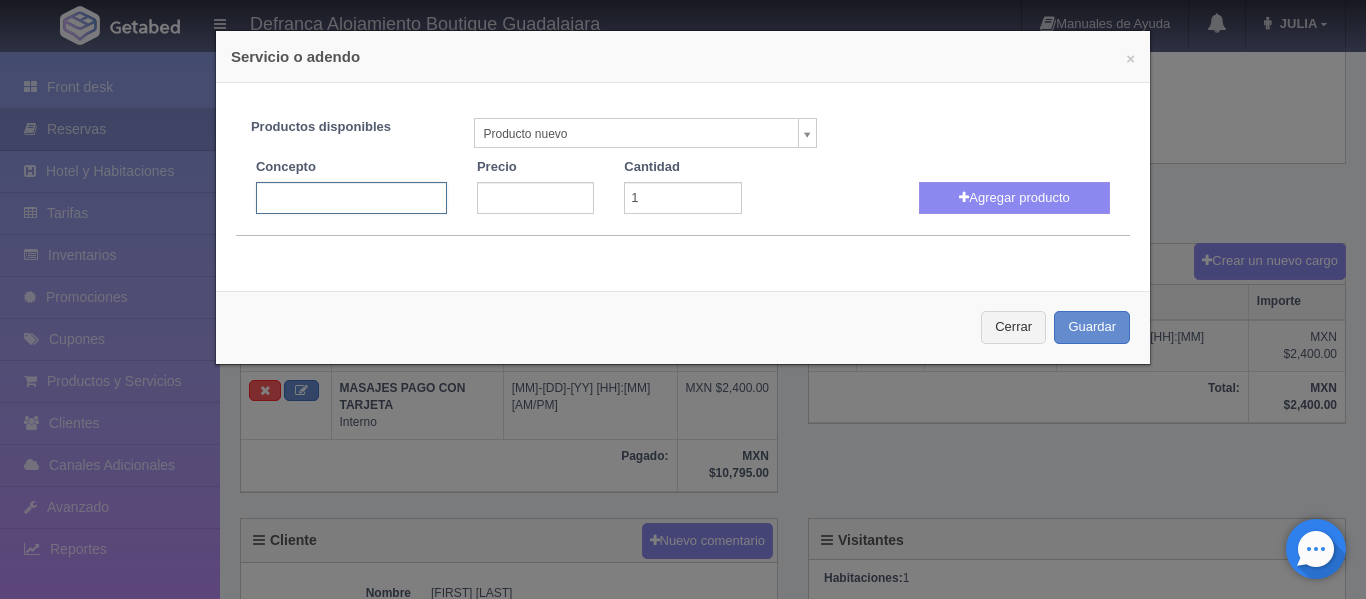 click at bounding box center [351, 198] 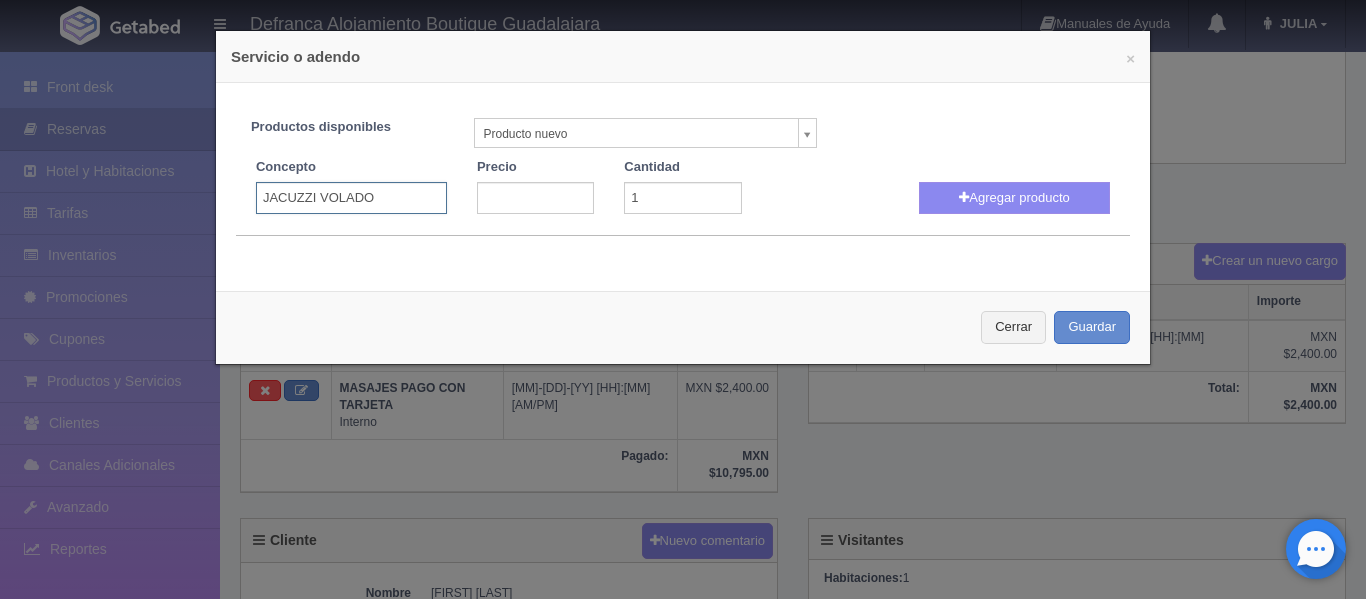 type on "JACUZZI VOLADO" 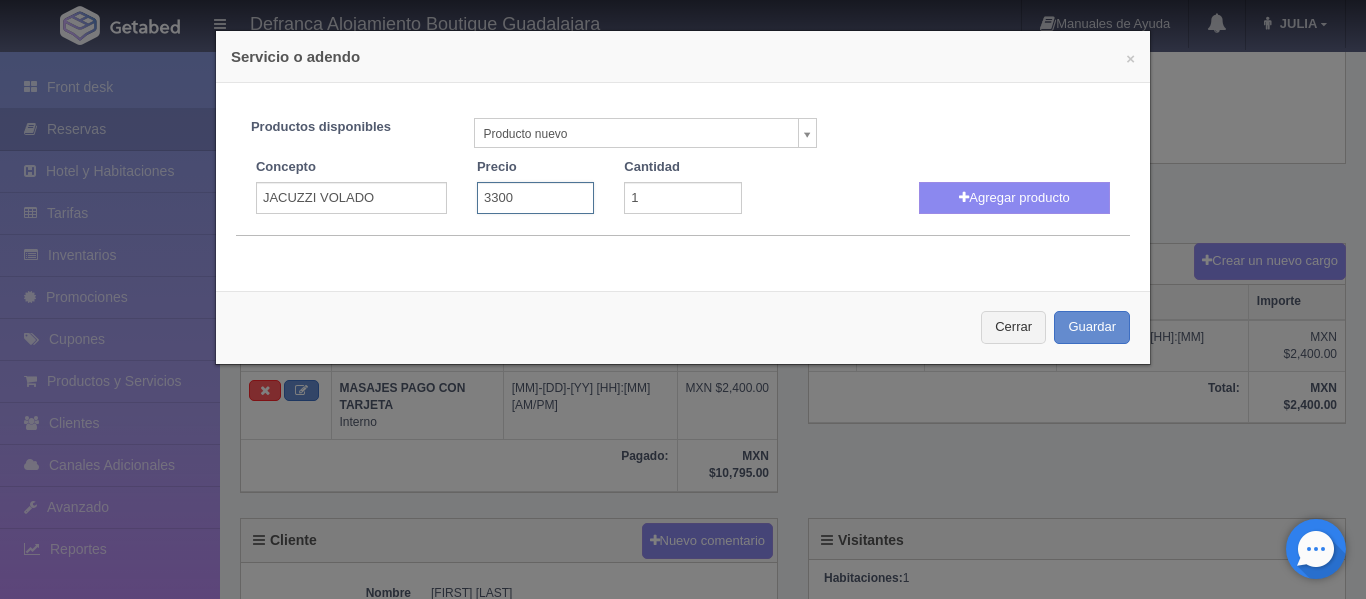 type on "3300" 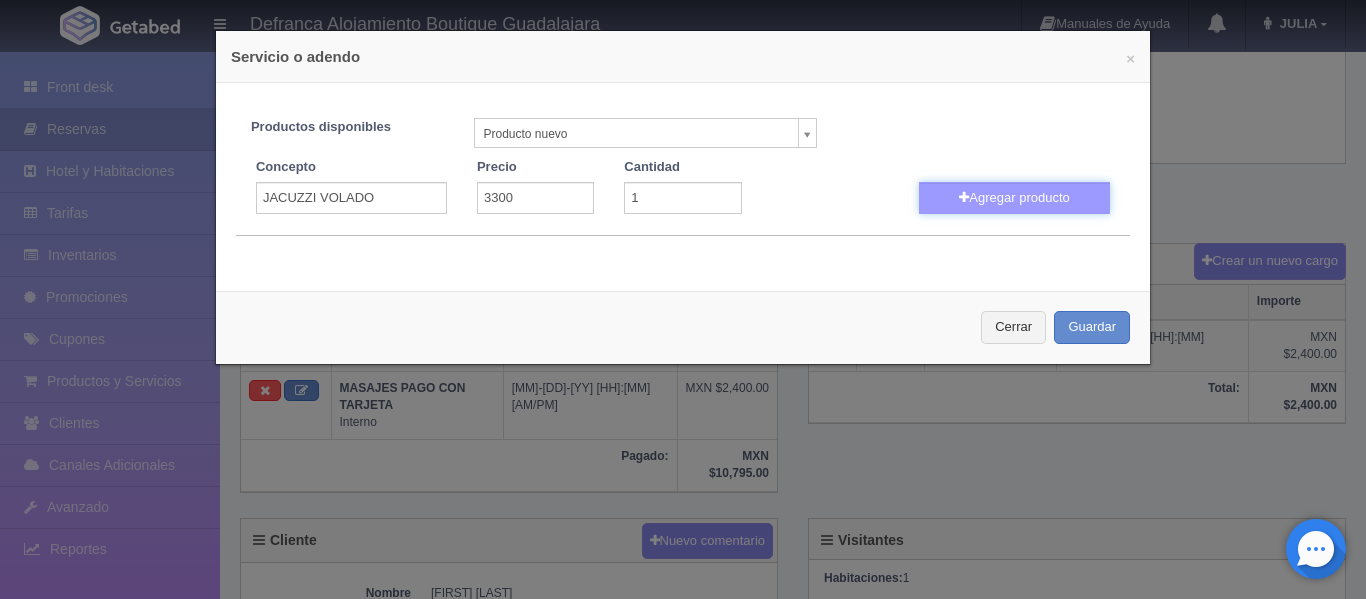 type 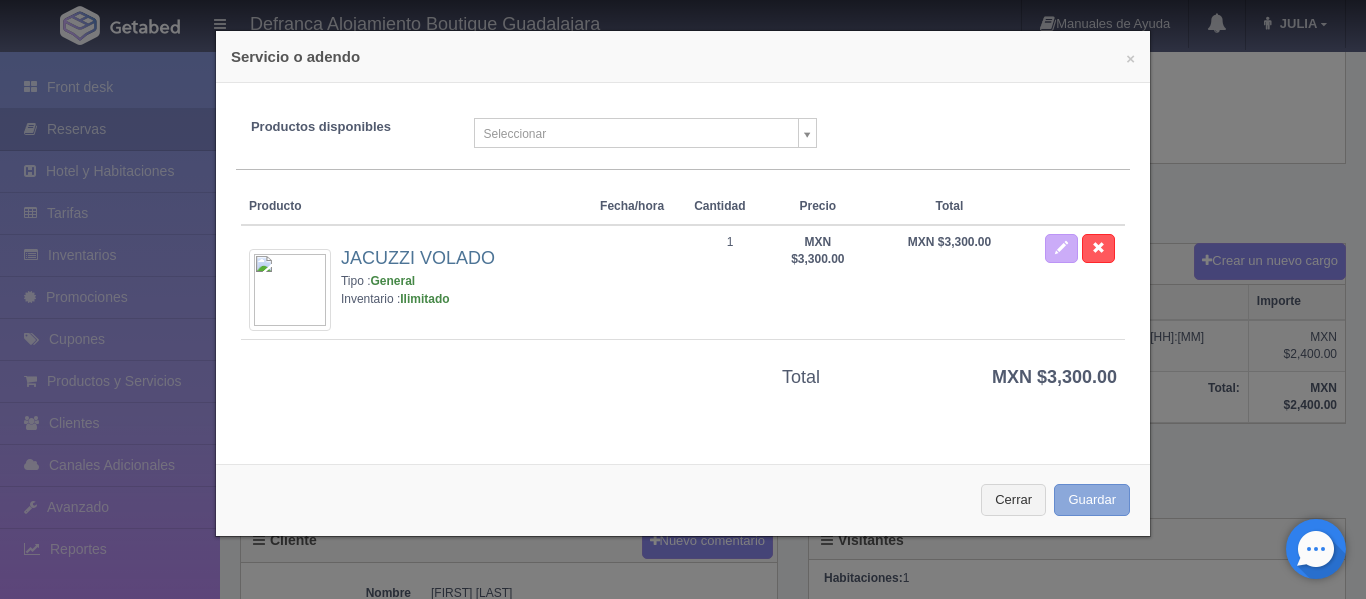 click on "Guardar" at bounding box center (1092, 500) 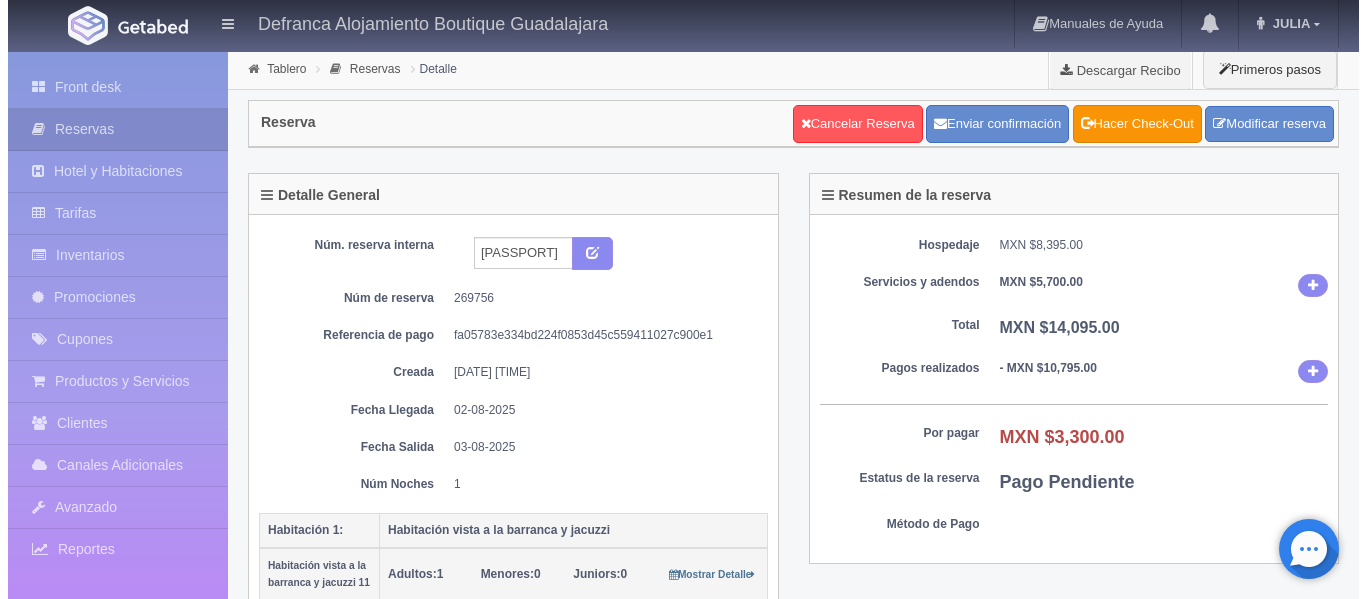 scroll, scrollTop: 400, scrollLeft: 0, axis: vertical 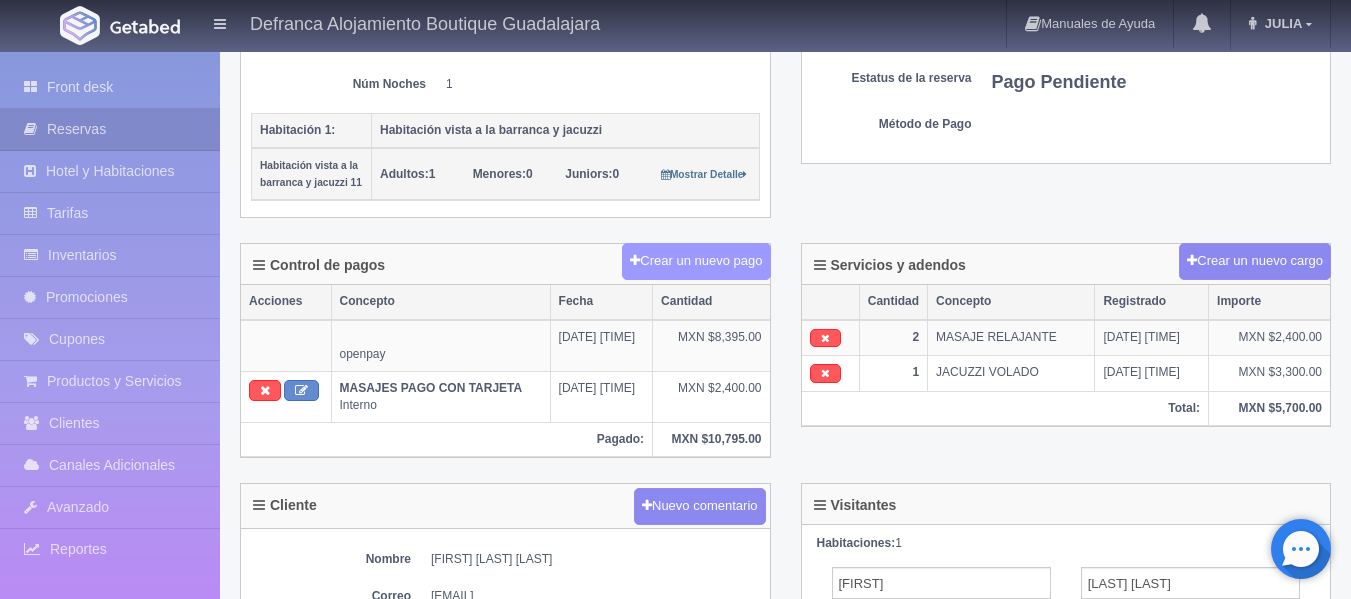 click on "Crear un nuevo pago" at bounding box center (696, 261) 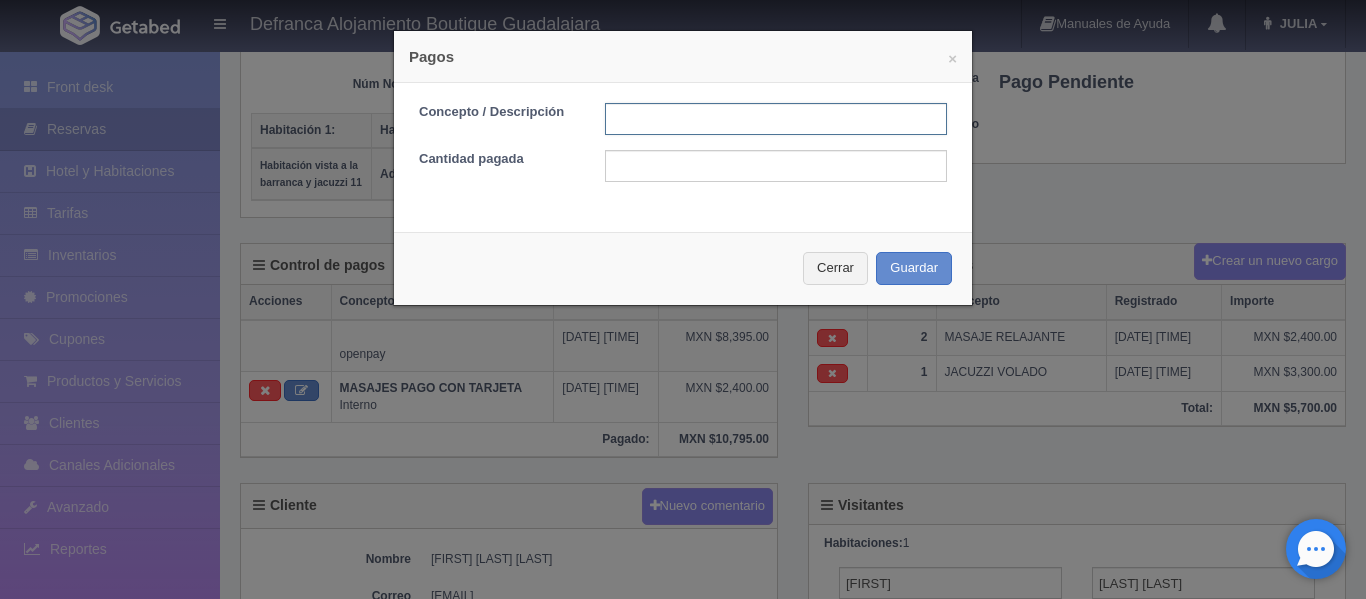 click at bounding box center [776, 119] 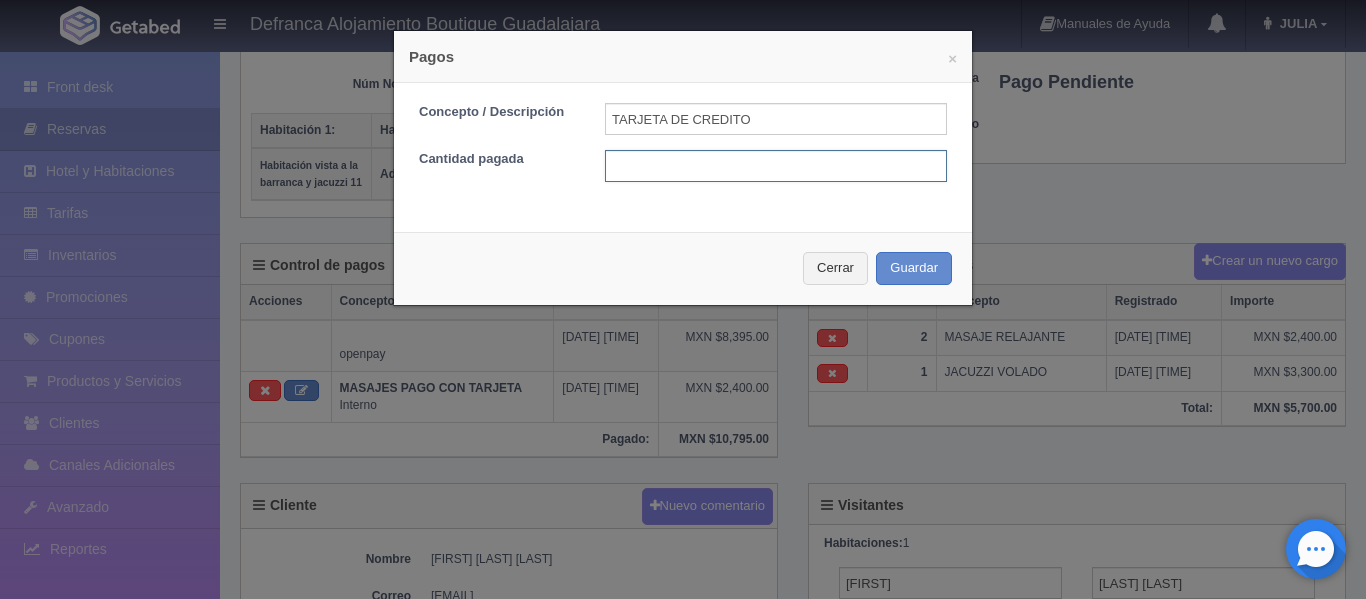 click at bounding box center (776, 166) 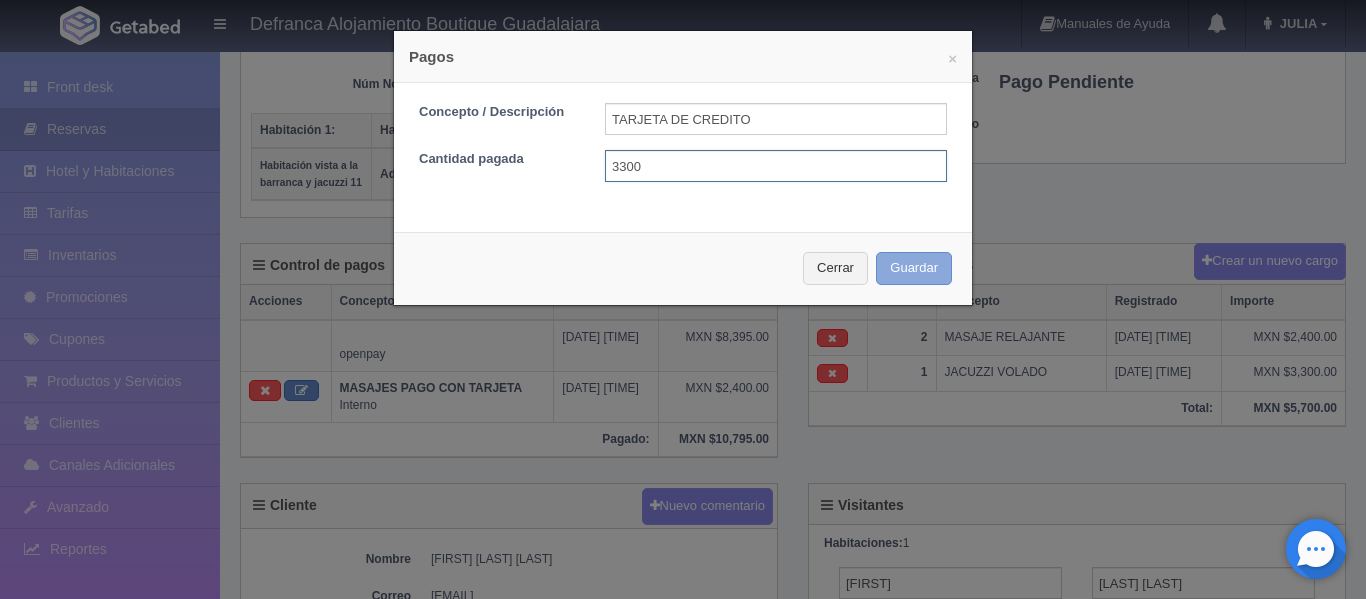 type on "3300" 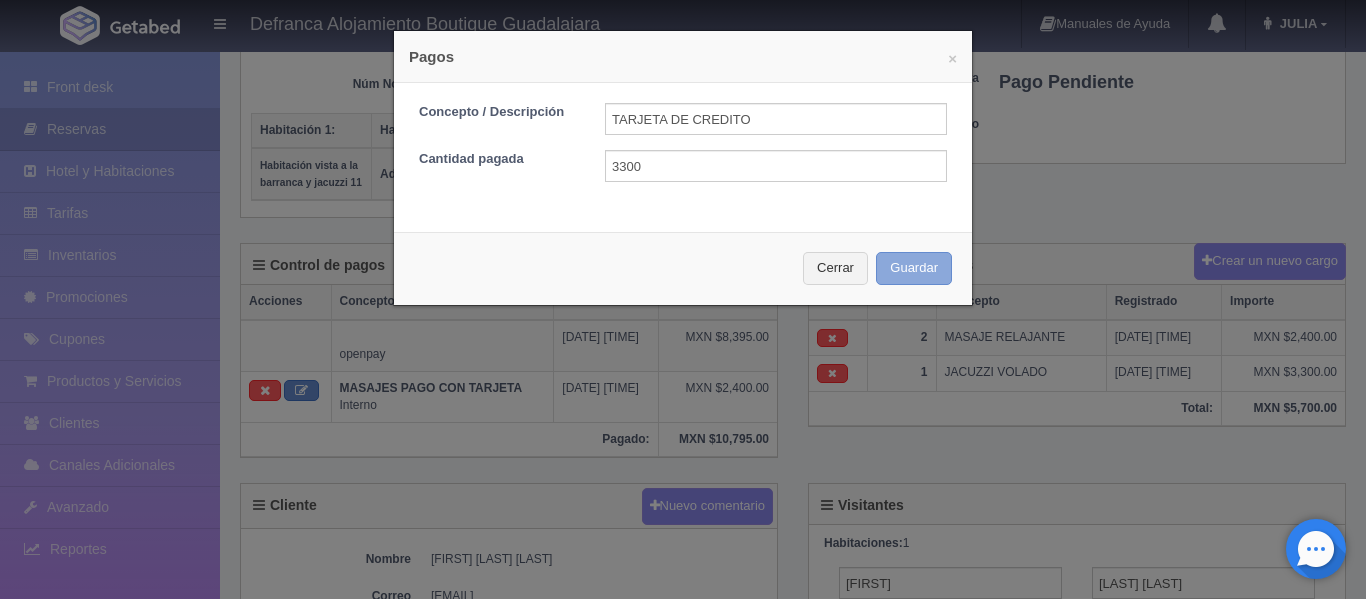 click on "Guardar" at bounding box center (914, 268) 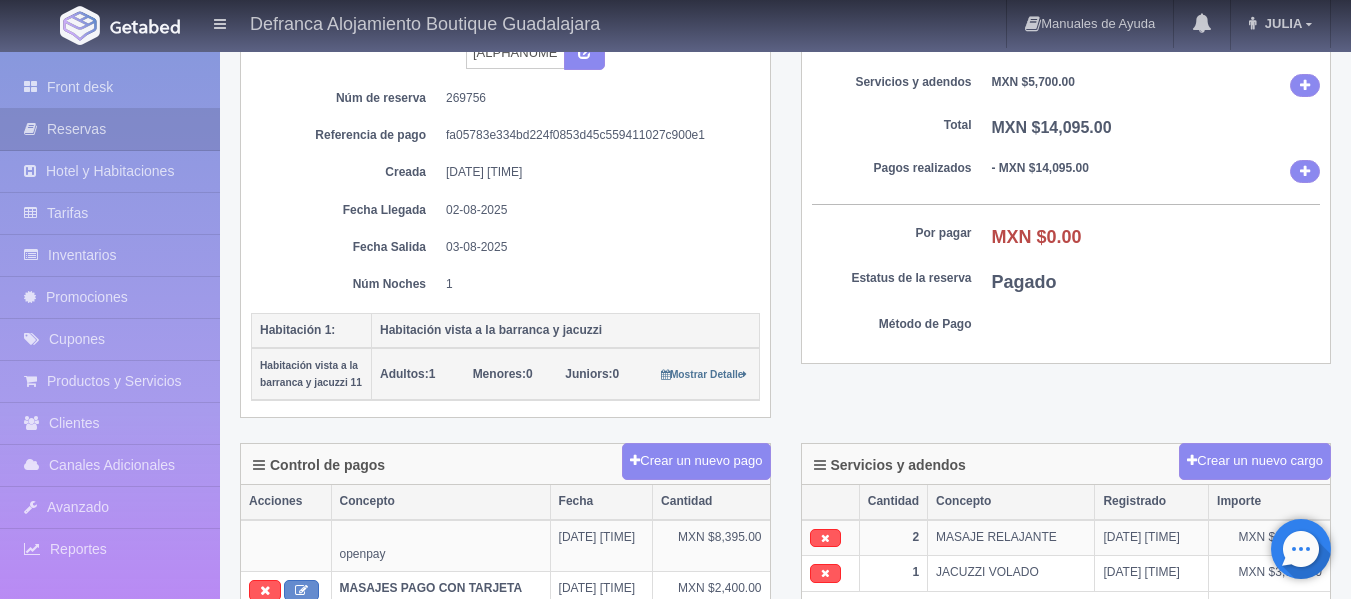 scroll, scrollTop: 0, scrollLeft: 0, axis: both 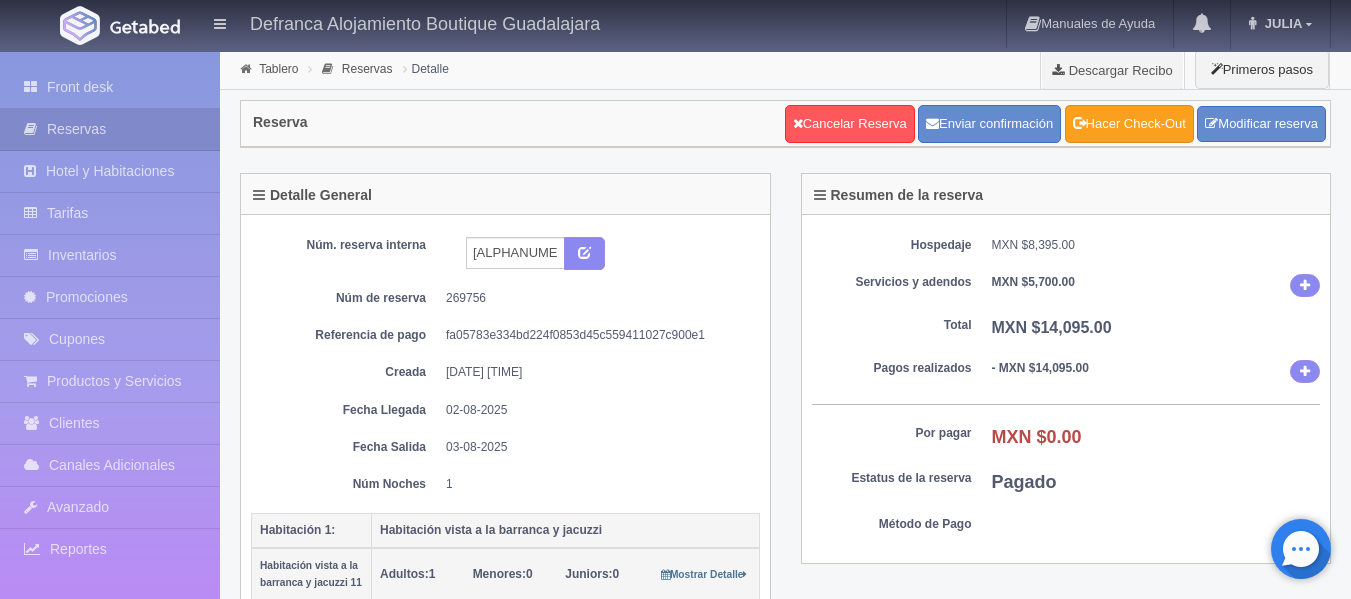 click on "Hacer Check-Out" at bounding box center [1129, 124] 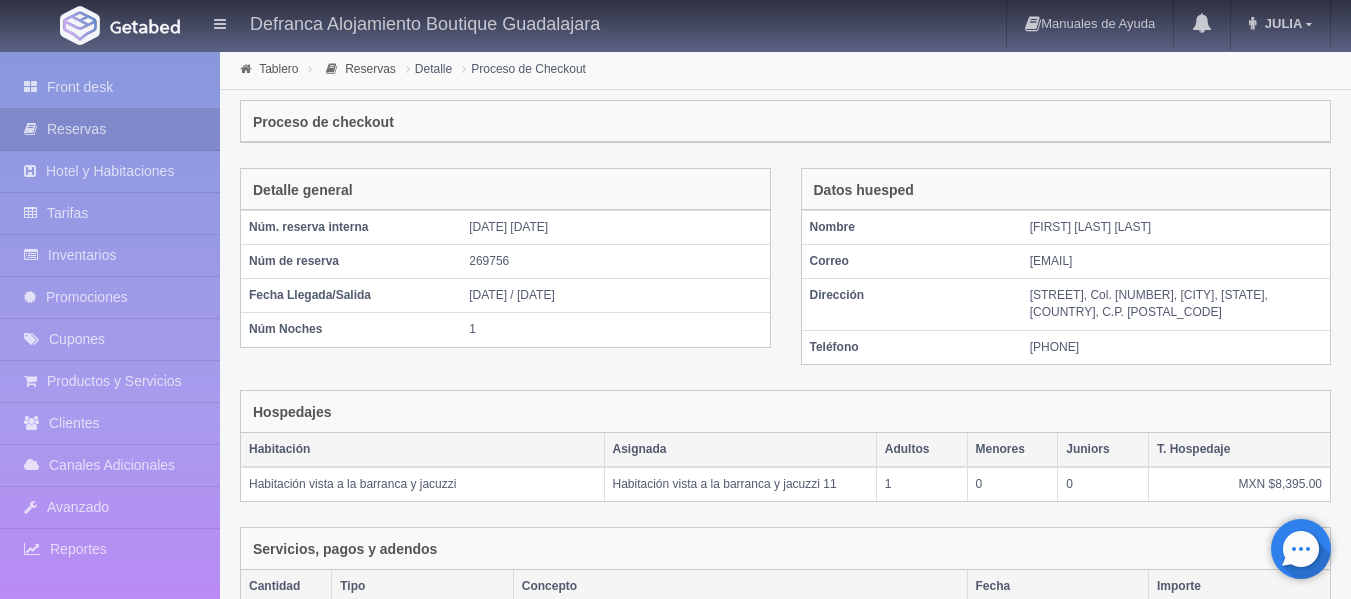scroll, scrollTop: 500, scrollLeft: 0, axis: vertical 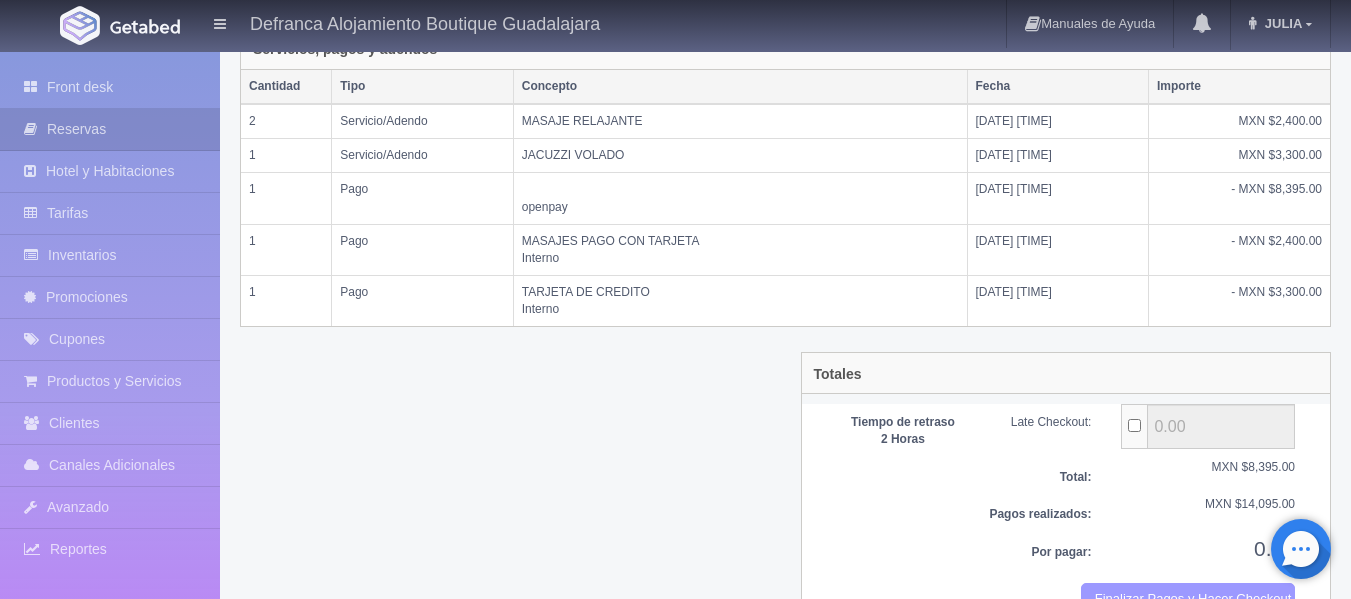 click on "Finalizar Pagos y Hacer Checkout" at bounding box center [1188, 599] 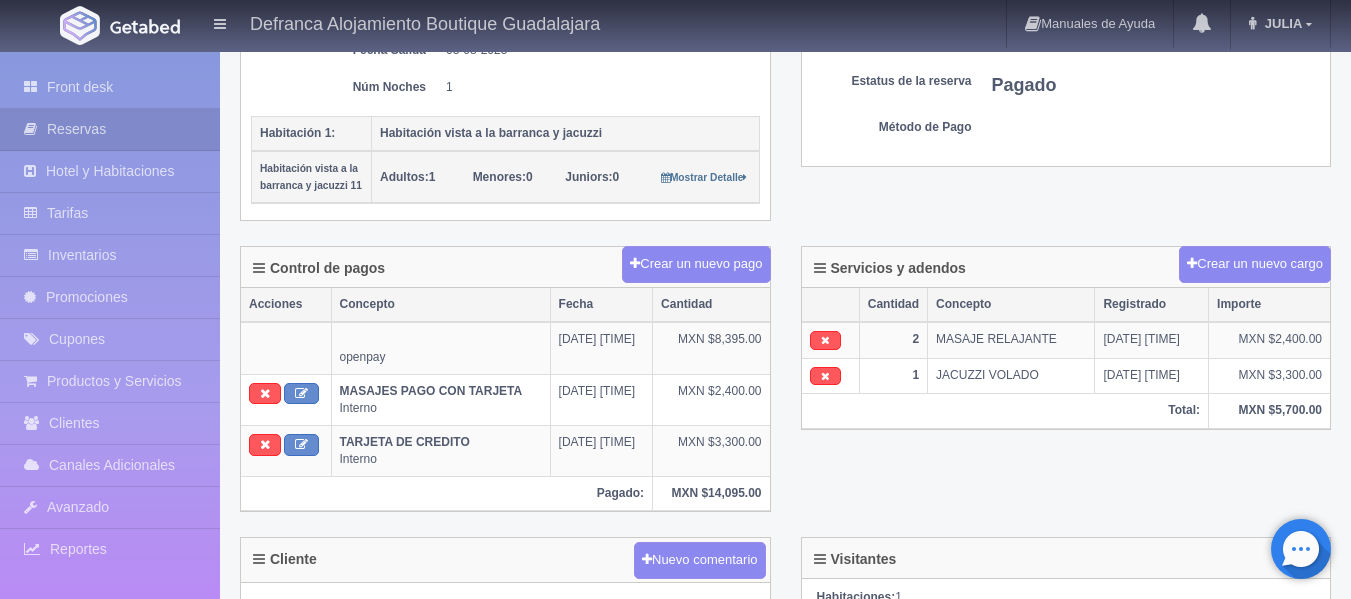 scroll, scrollTop: 0, scrollLeft: 0, axis: both 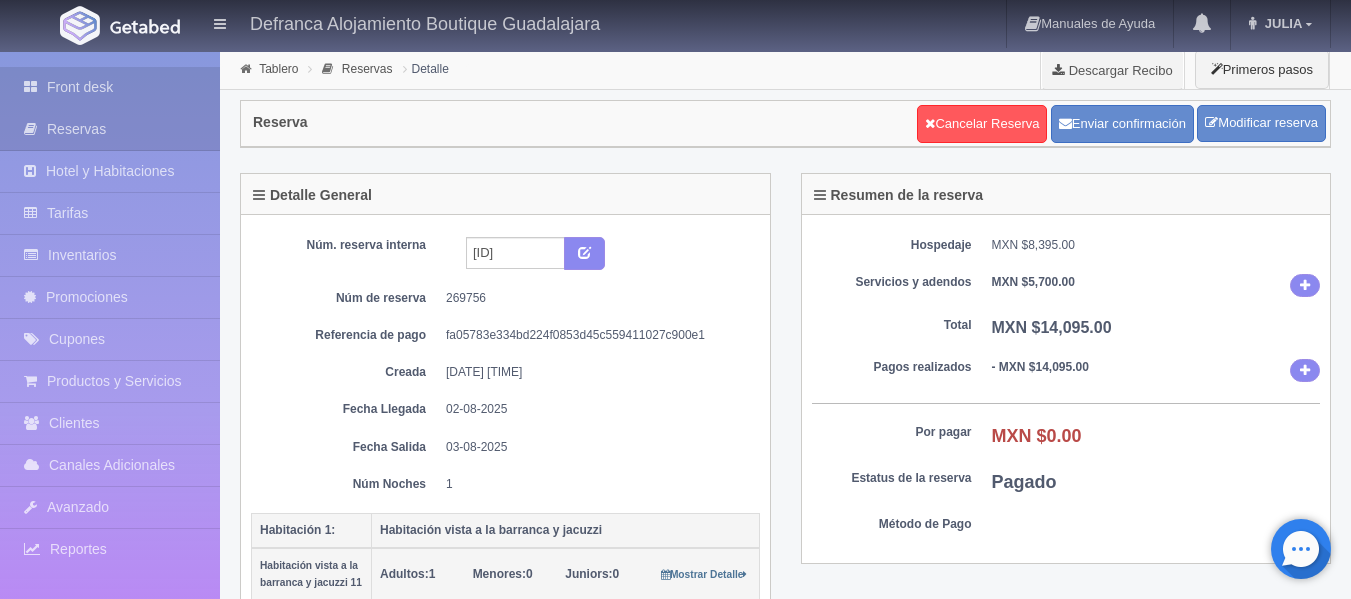 click on "Front desk" at bounding box center [110, 87] 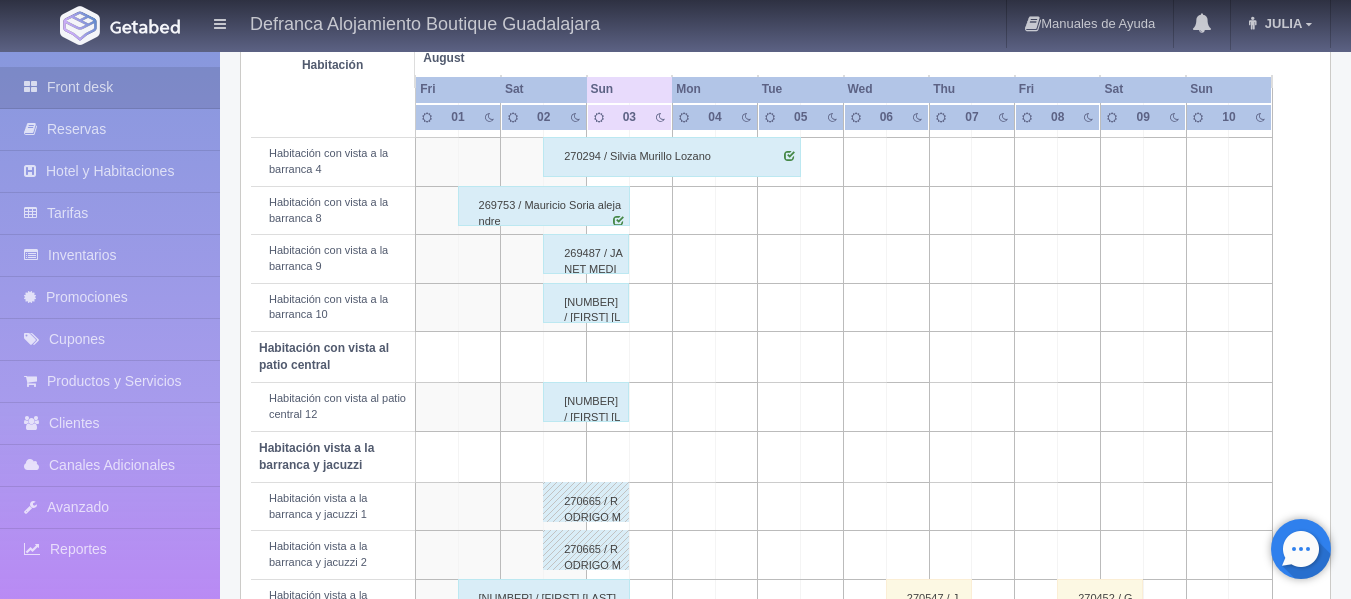 scroll, scrollTop: 300, scrollLeft: 0, axis: vertical 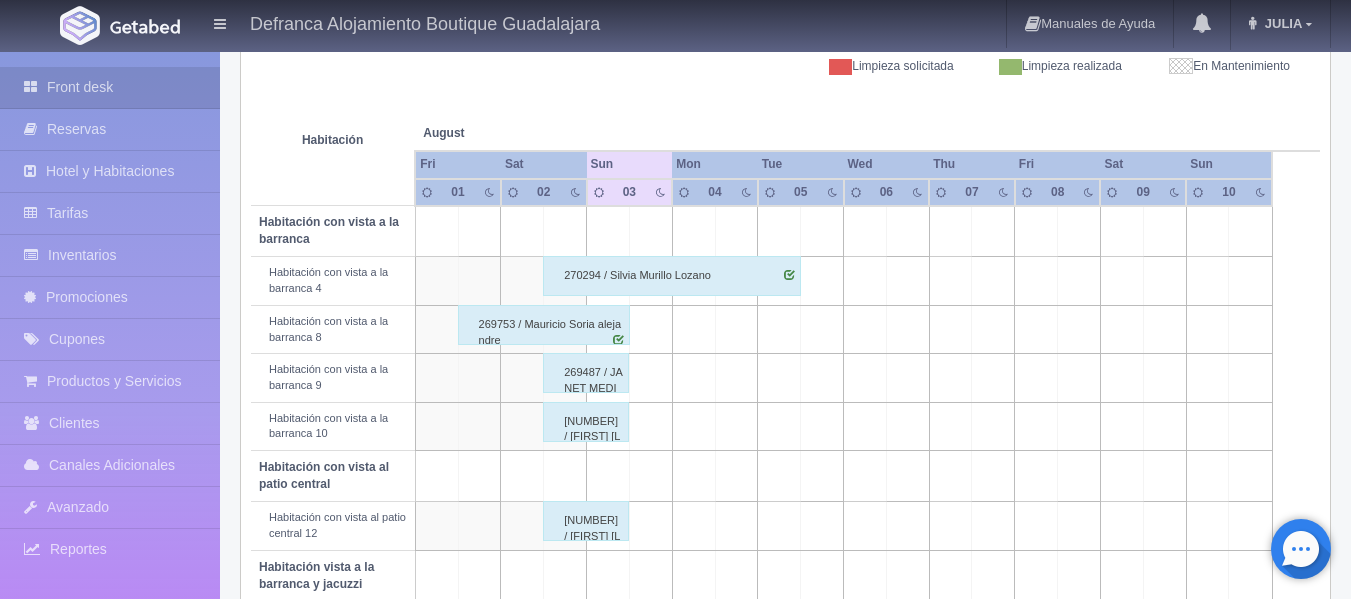 click on "269753 / Mauricio Soria alejandre" at bounding box center (544, 325) 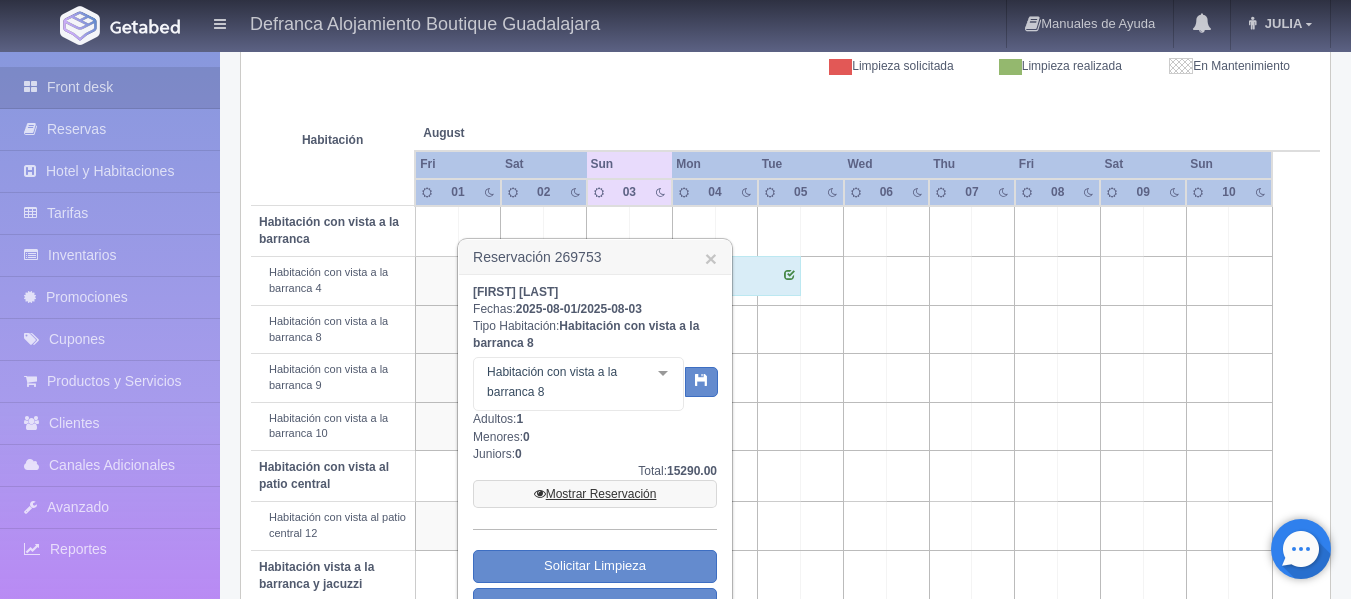 click on "Mostrar Reservación" at bounding box center (595, 494) 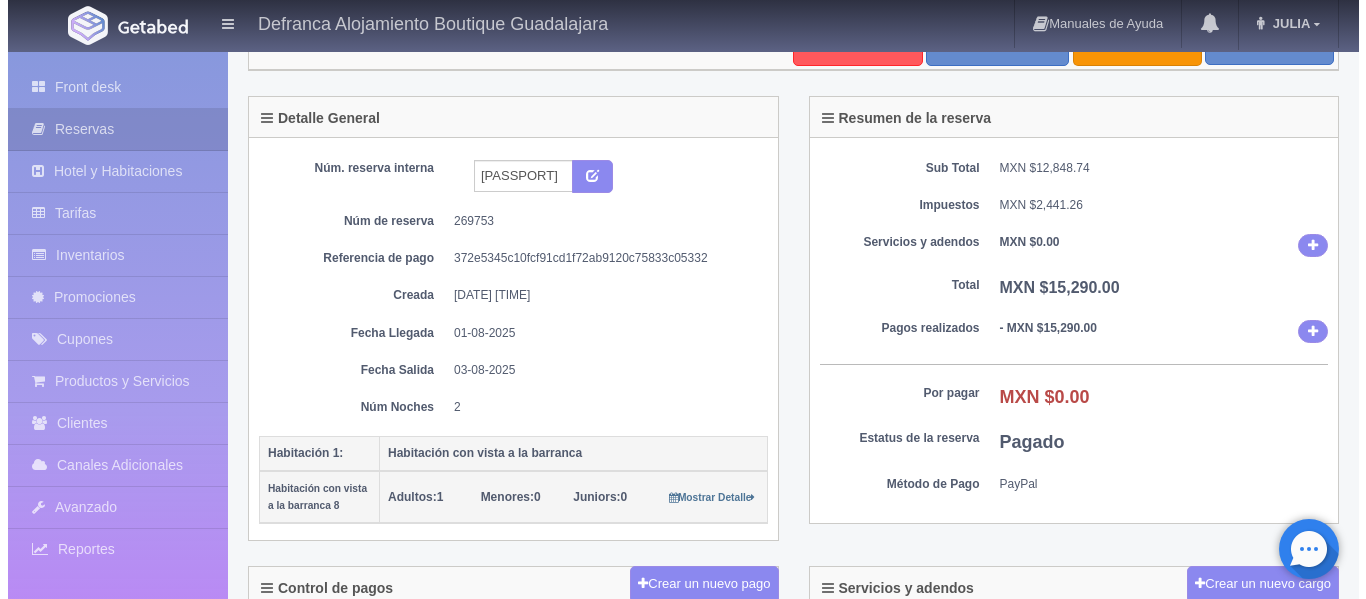 scroll, scrollTop: 300, scrollLeft: 0, axis: vertical 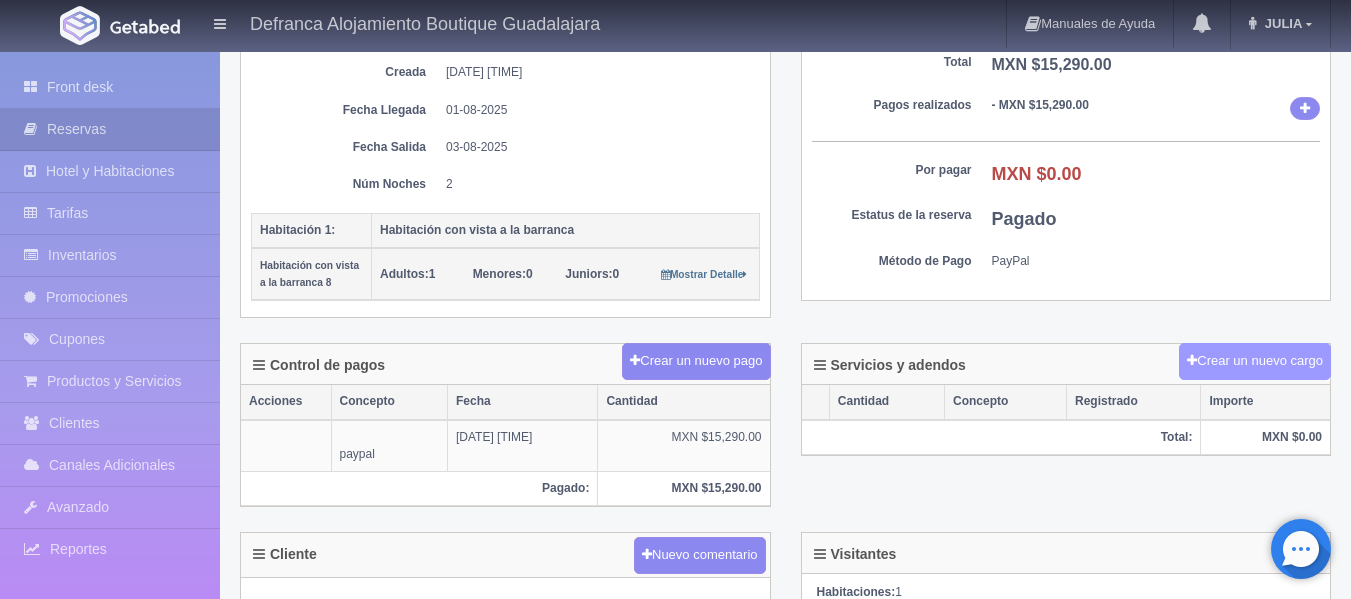click on "Crear un nuevo cargo" at bounding box center [1255, 361] 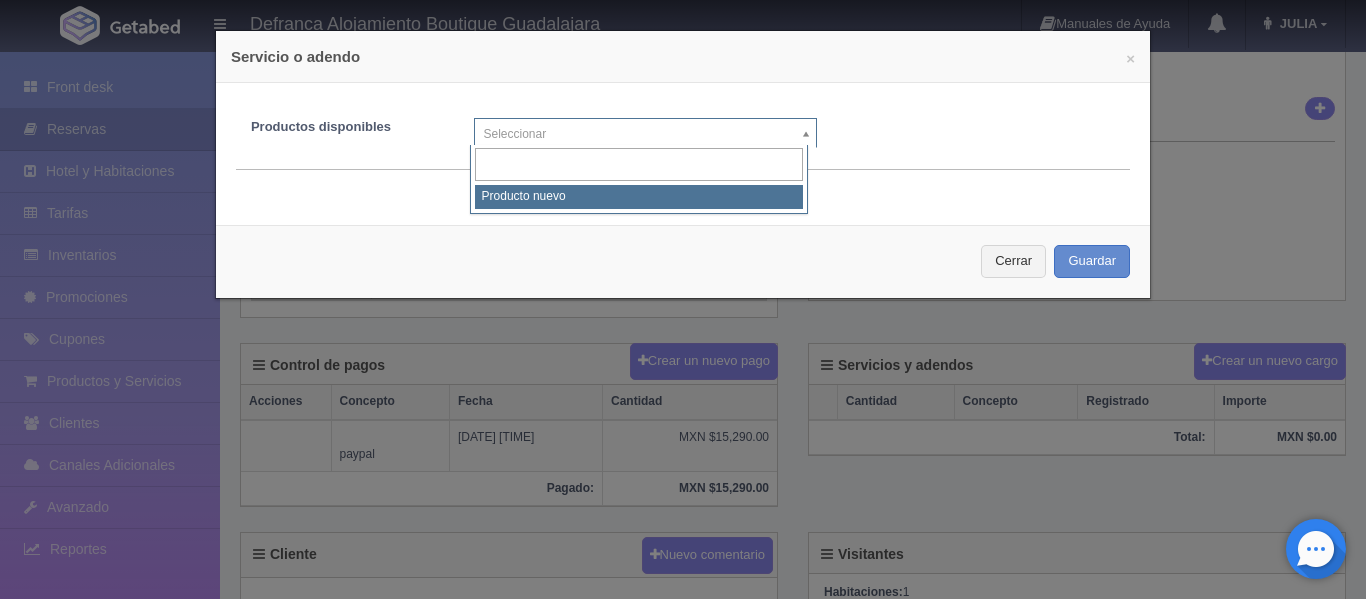 click on "Defranca Alojamiento Boutique Guadalajara
Manuales de Ayuda
Actualizaciones recientes
JULIA
Mi Perfil
Salir / Log Out
Procesando...
Front desk
Reservas
Hotel y Habitaciones
Tarifas
Inventarios
Promociones
Cupones
Productos y Servicios
Clientes
Canales Adicionales" at bounding box center (683, 459) 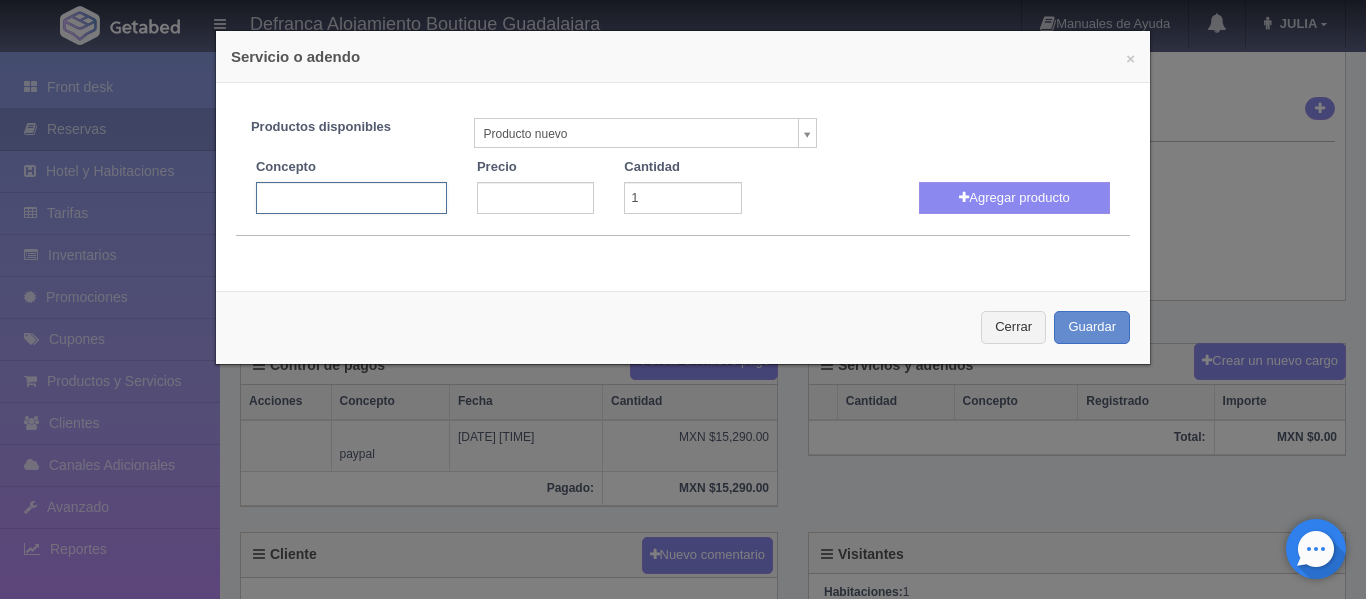 click at bounding box center [351, 198] 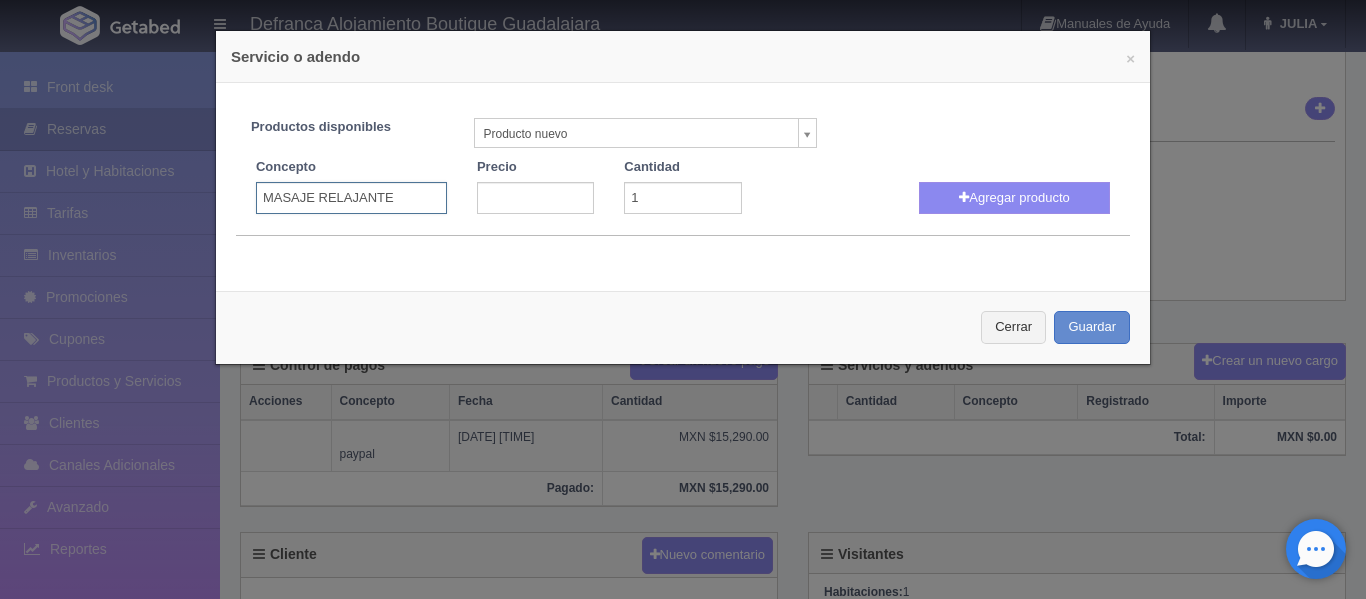 type on "MASAJE RELAJANTE" 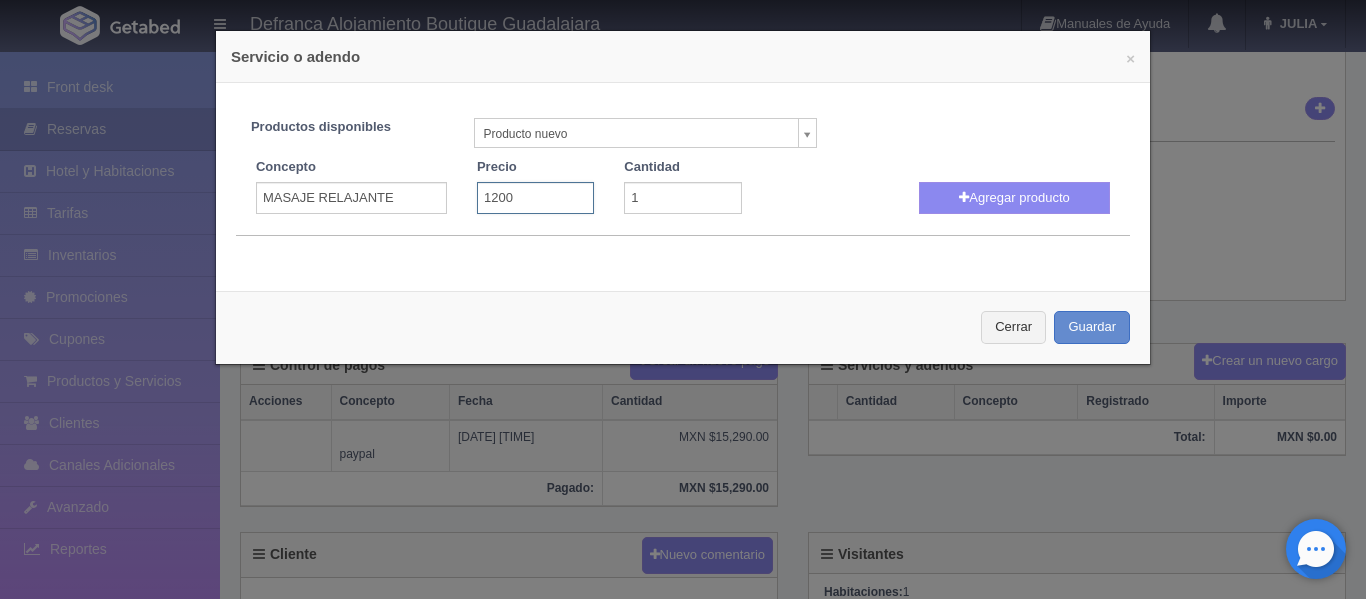 type on "1200" 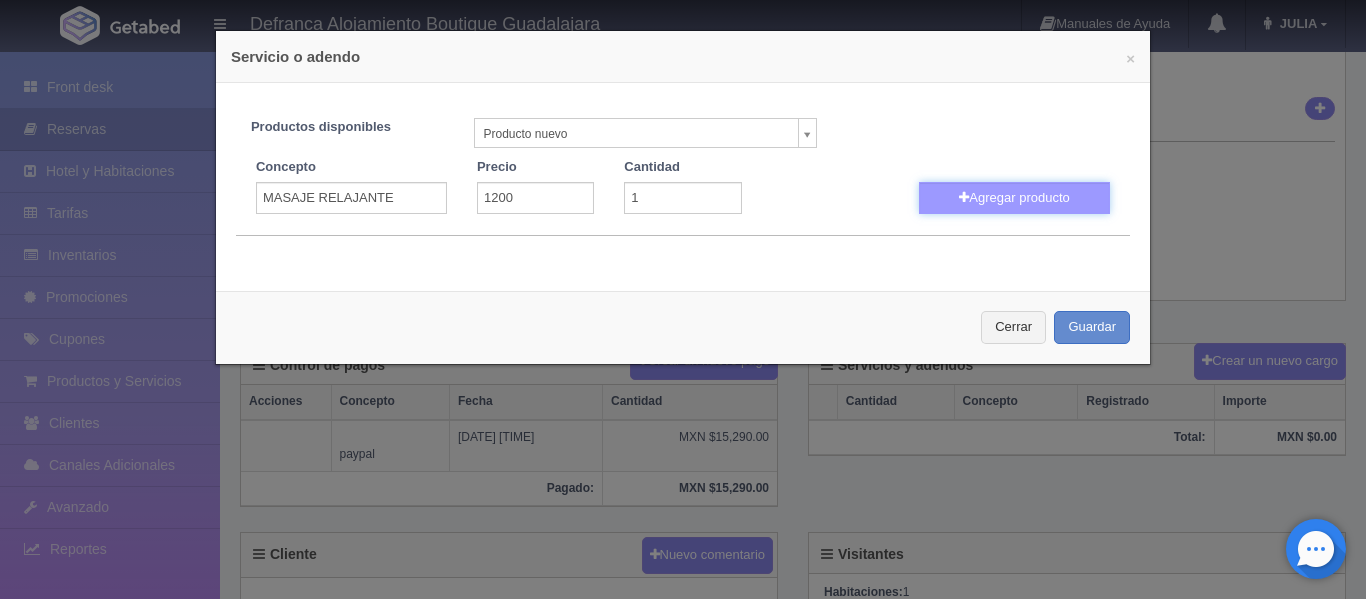 type 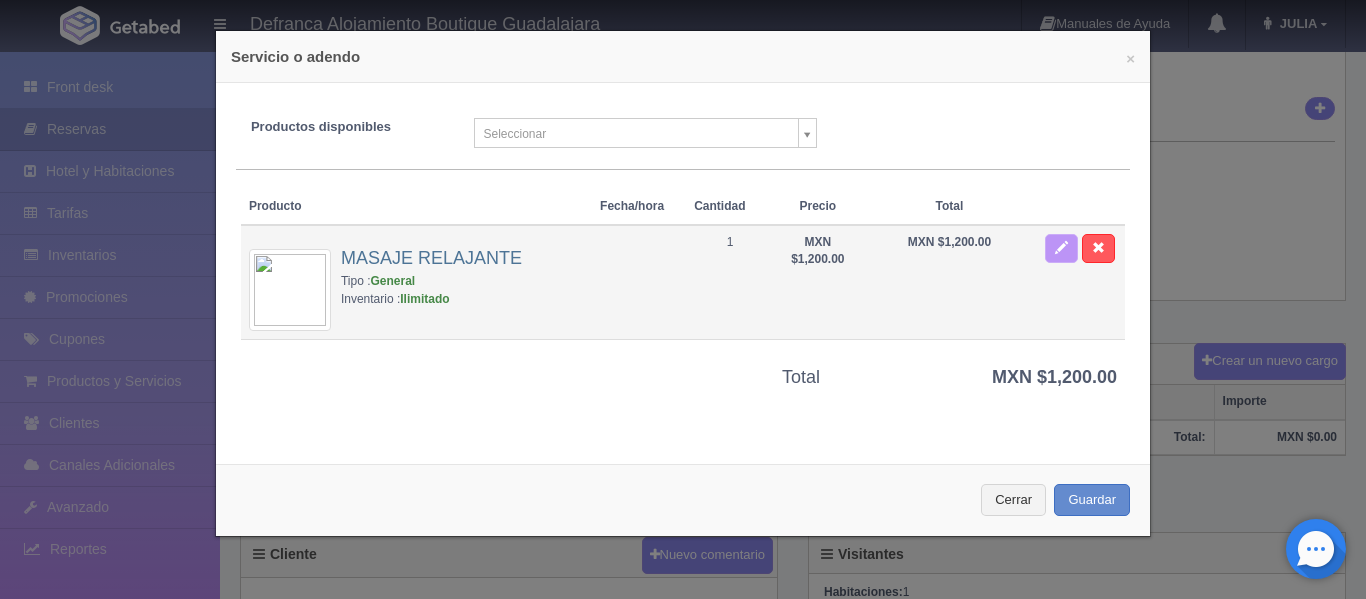 click at bounding box center [1061, 249] 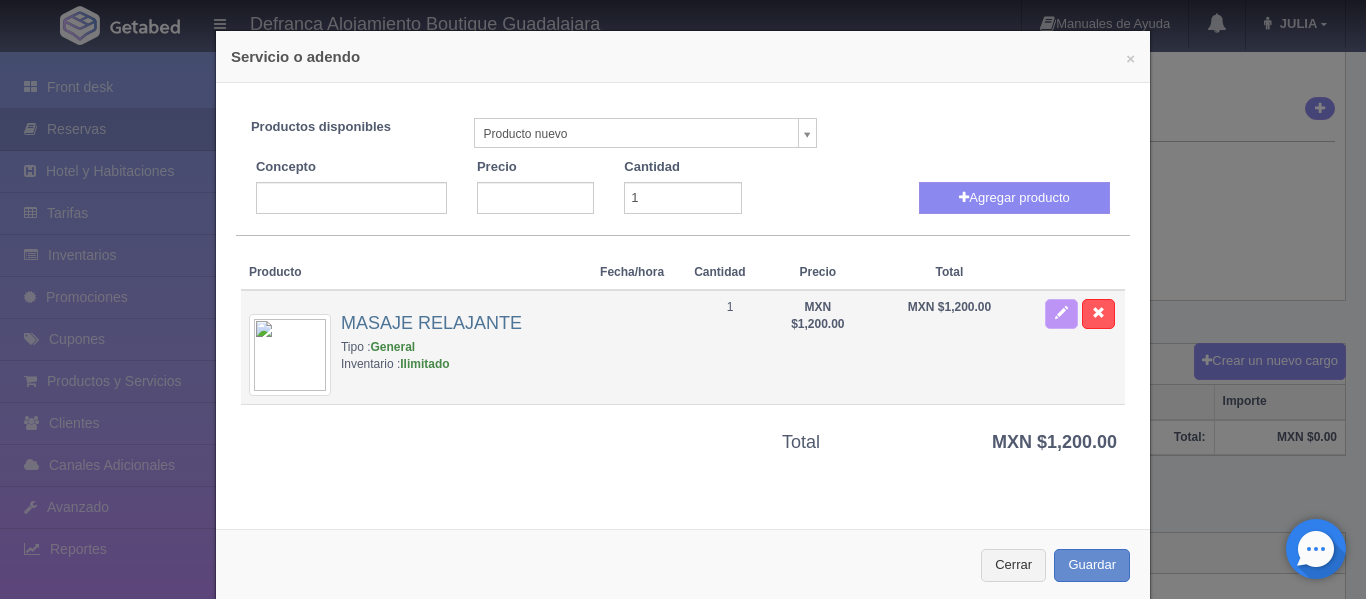 type on "MASAJE RELAJANTE" 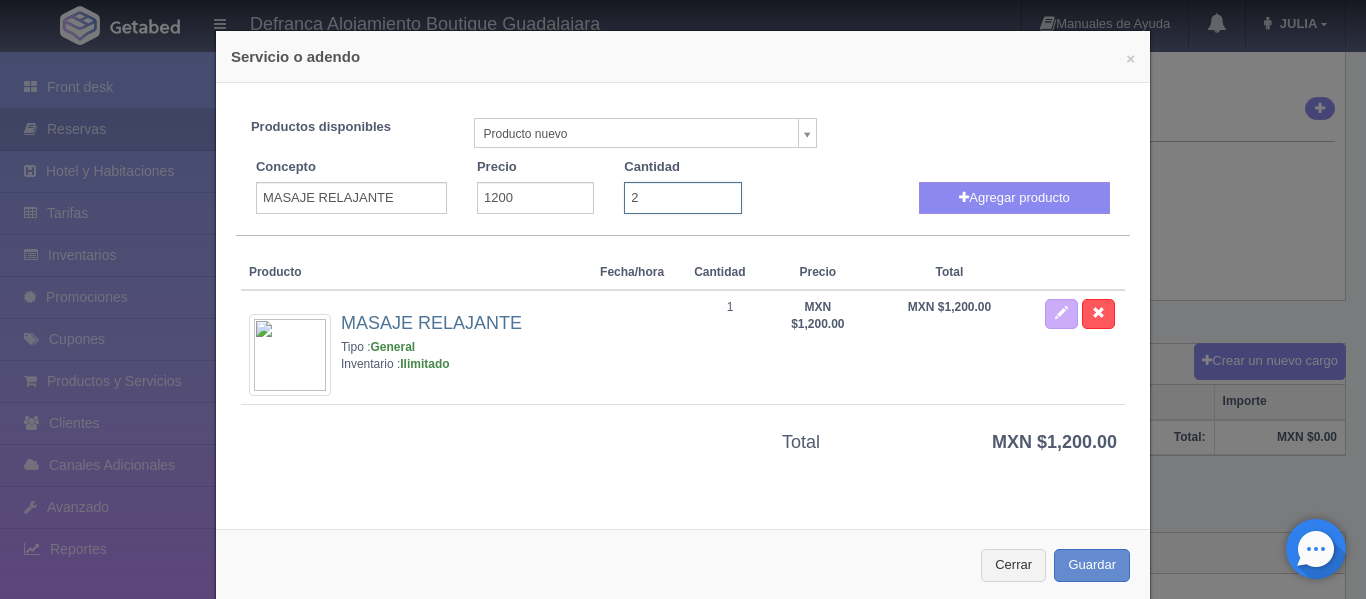 type on "2" 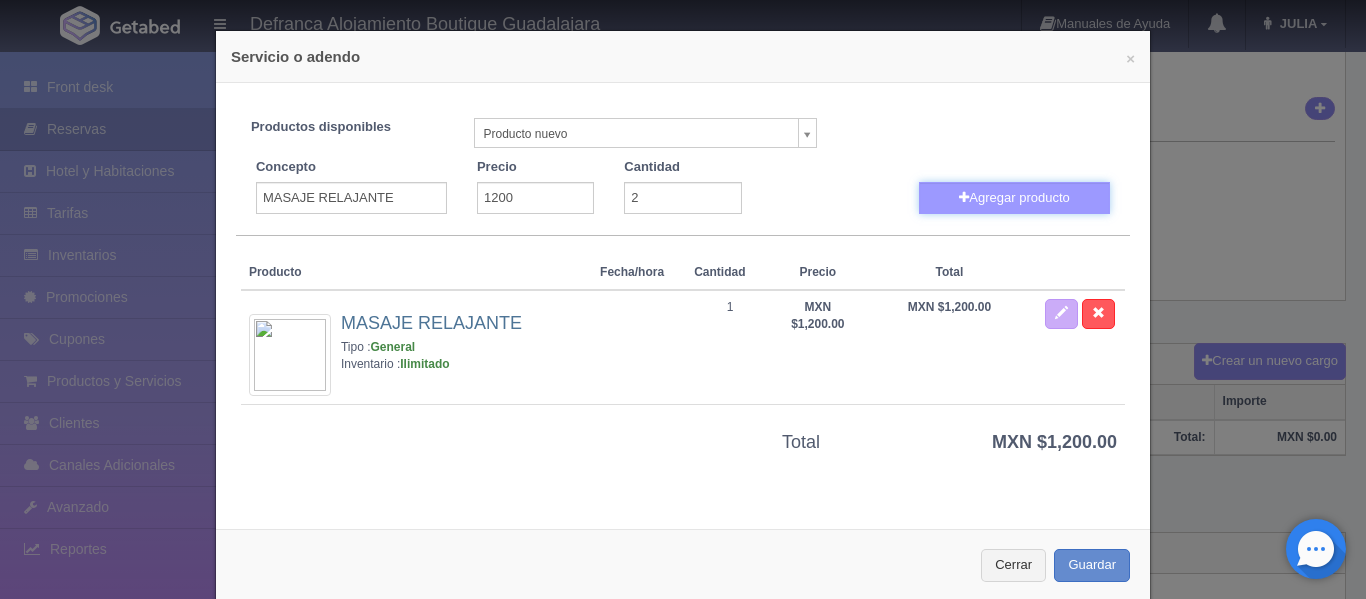 click on "Agregar producto" at bounding box center (1014, 198) 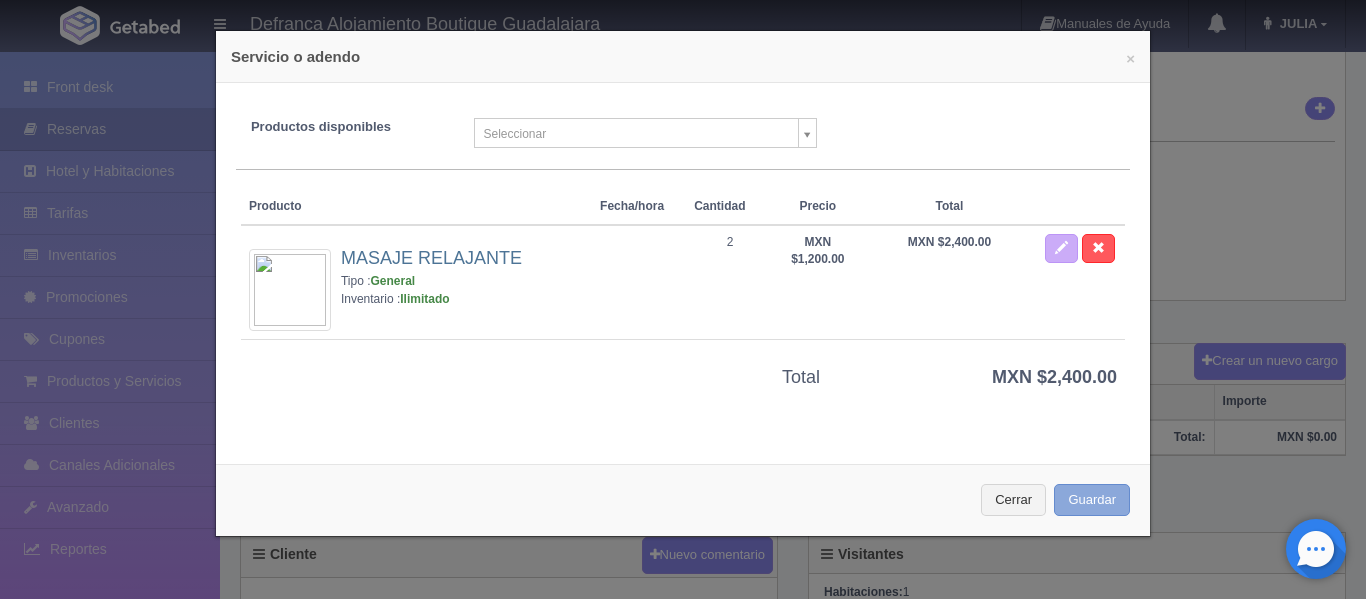 click on "Guardar" at bounding box center (1092, 500) 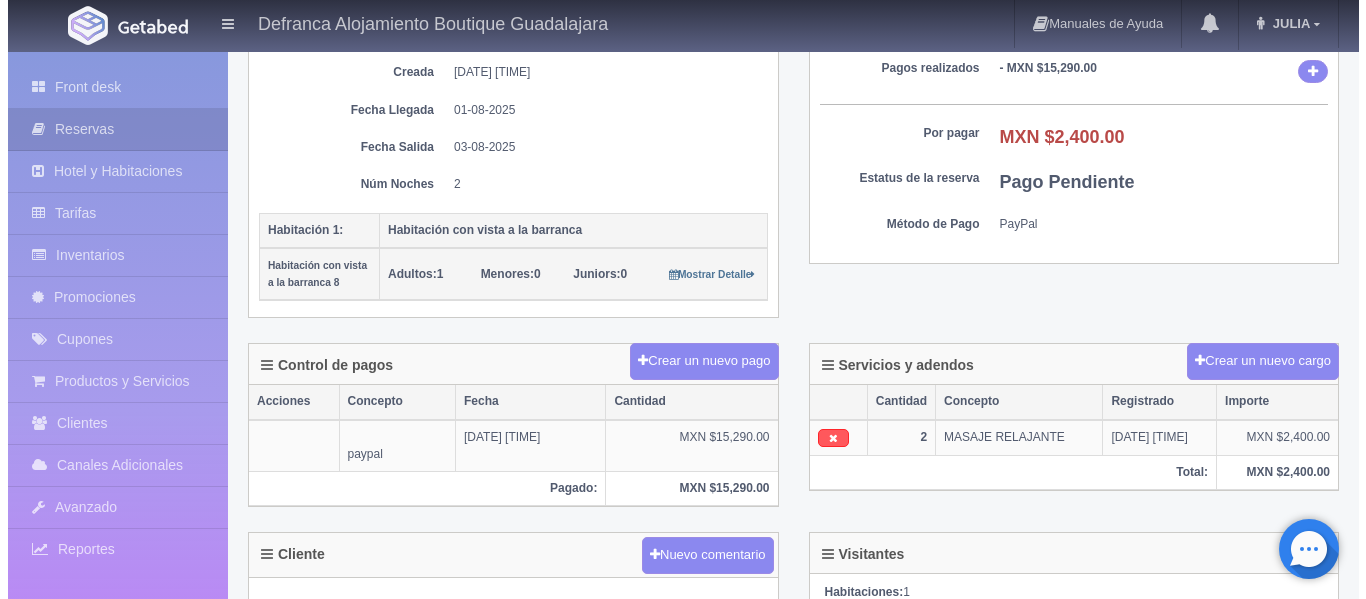 scroll, scrollTop: 300, scrollLeft: 0, axis: vertical 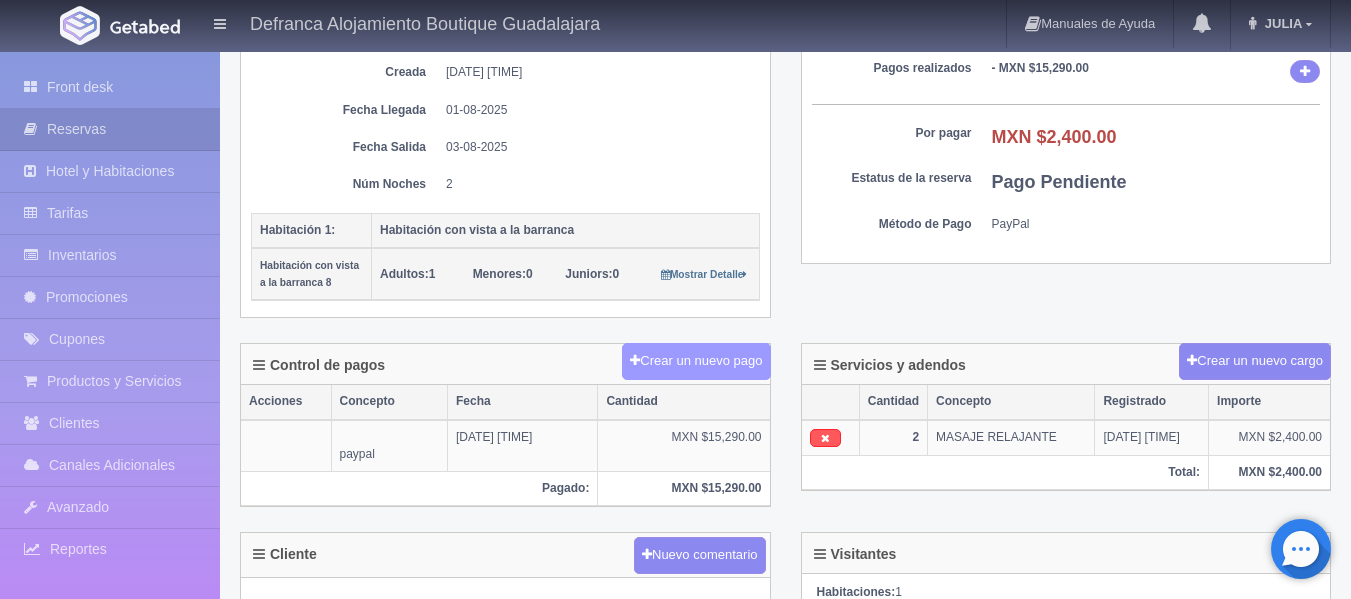 click on "Crear un nuevo pago" at bounding box center [696, 361] 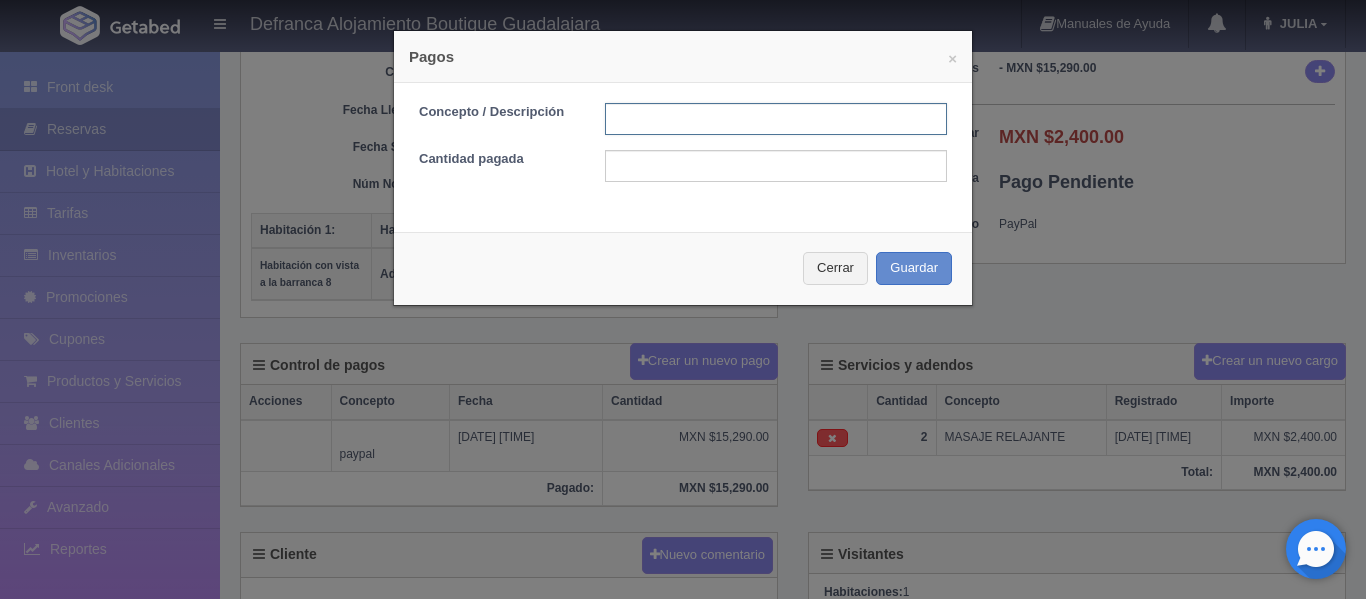 click at bounding box center (776, 119) 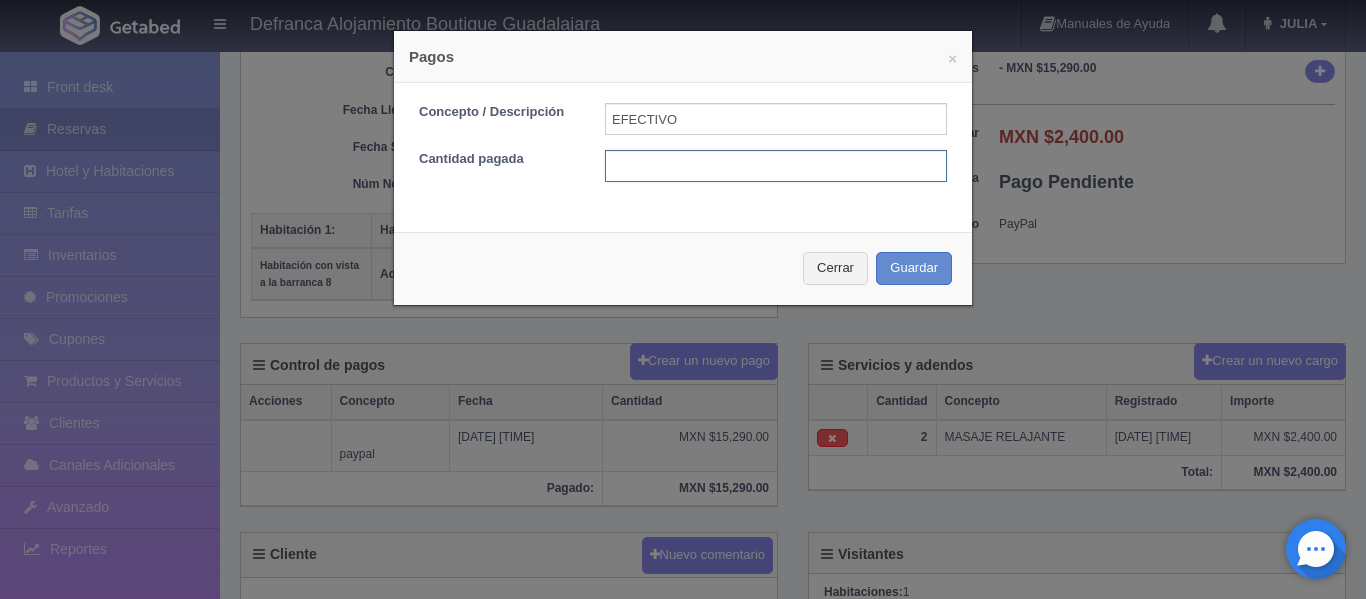 click at bounding box center [776, 166] 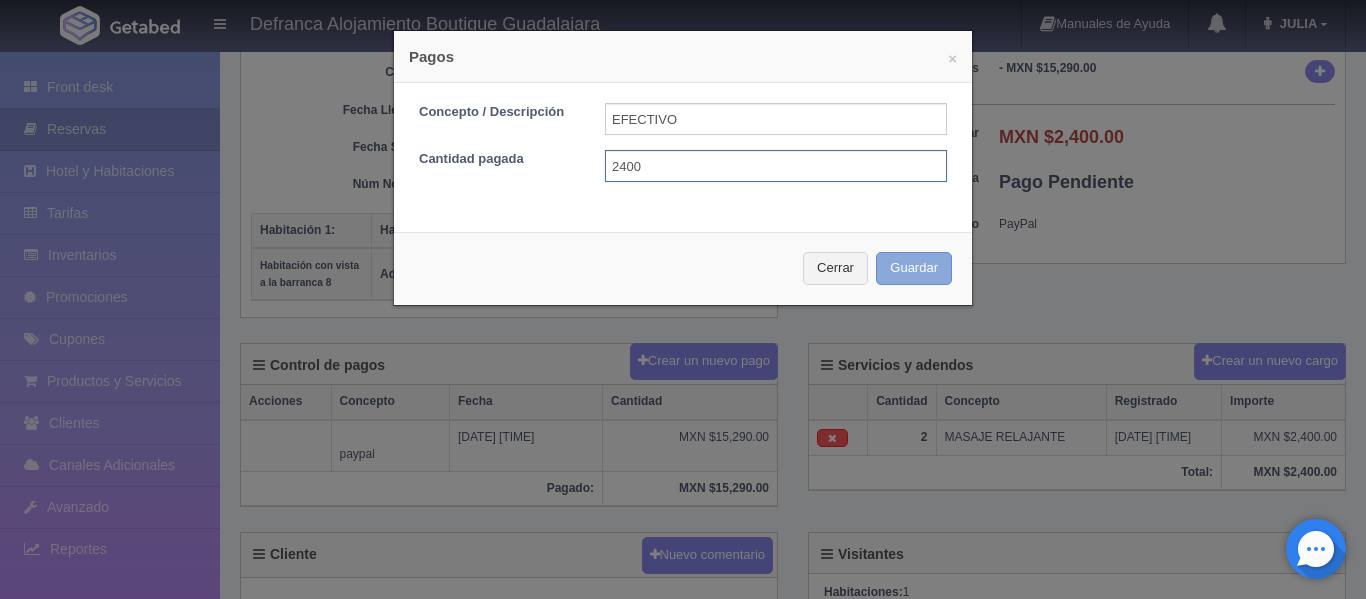 type on "2400" 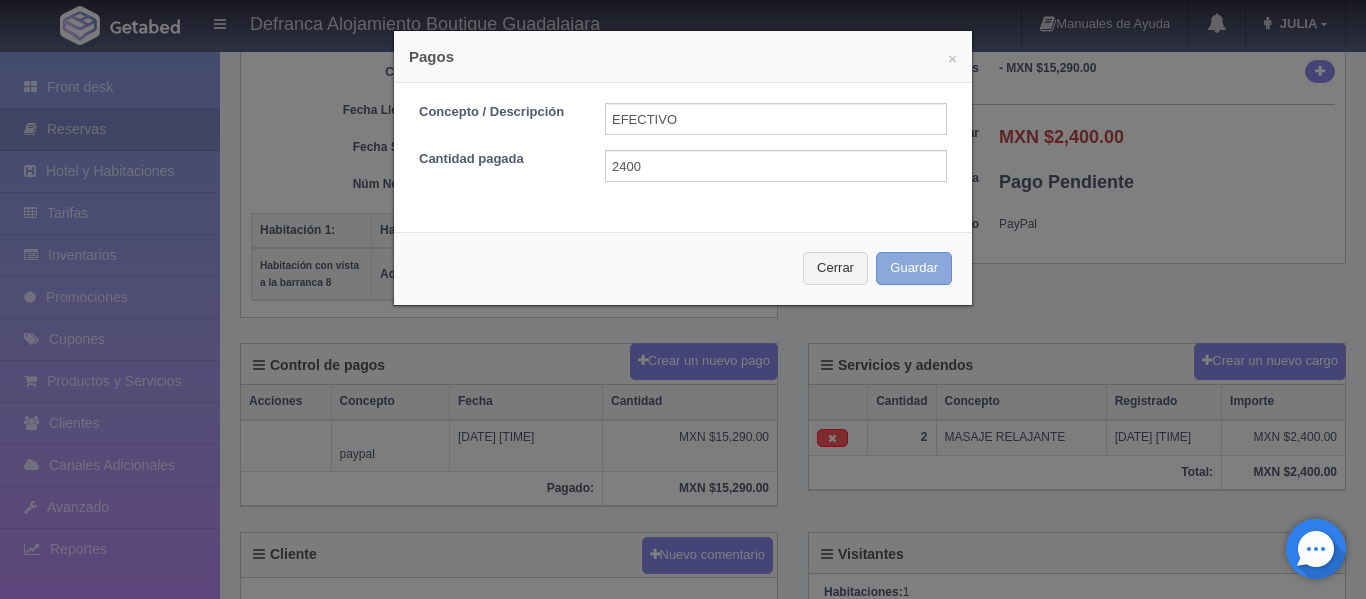 click on "Guardar" at bounding box center (914, 268) 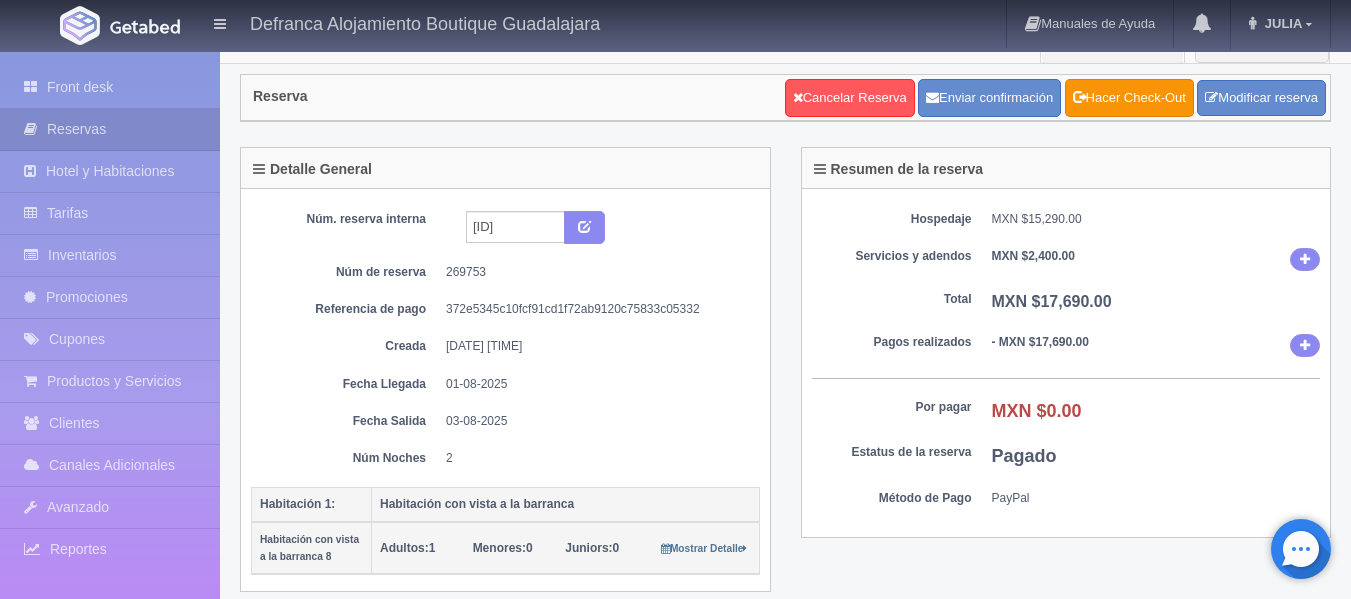 scroll, scrollTop: 24, scrollLeft: 0, axis: vertical 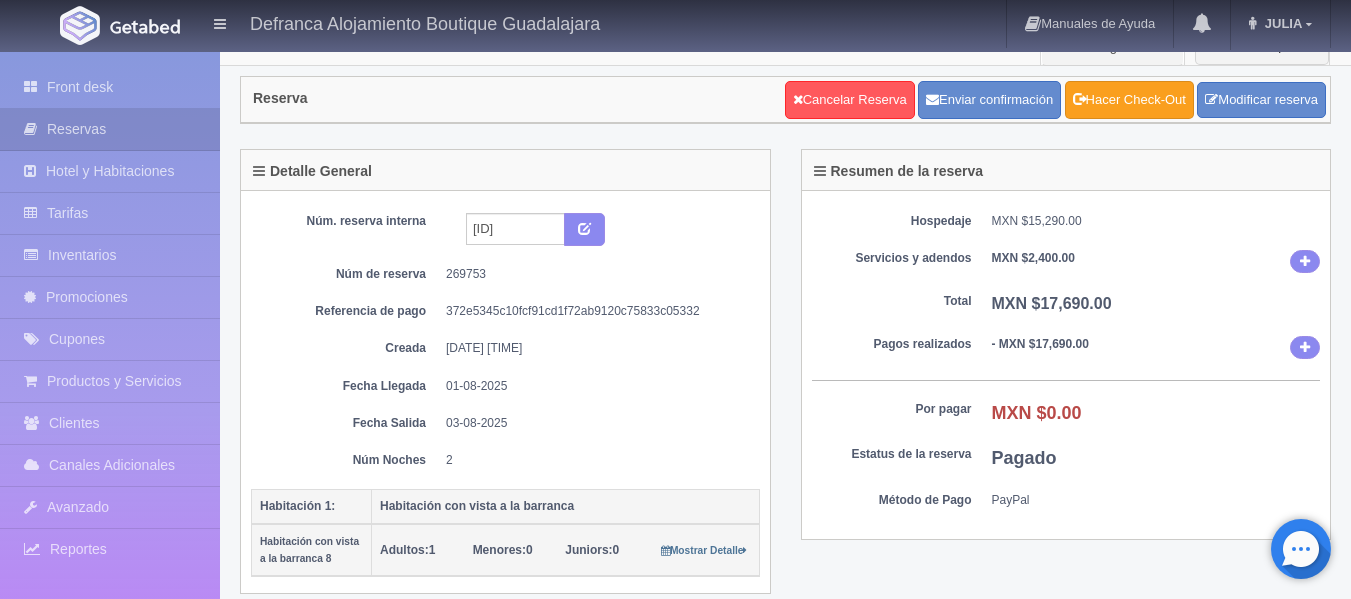 click on "Hacer Check-Out" at bounding box center [1129, 100] 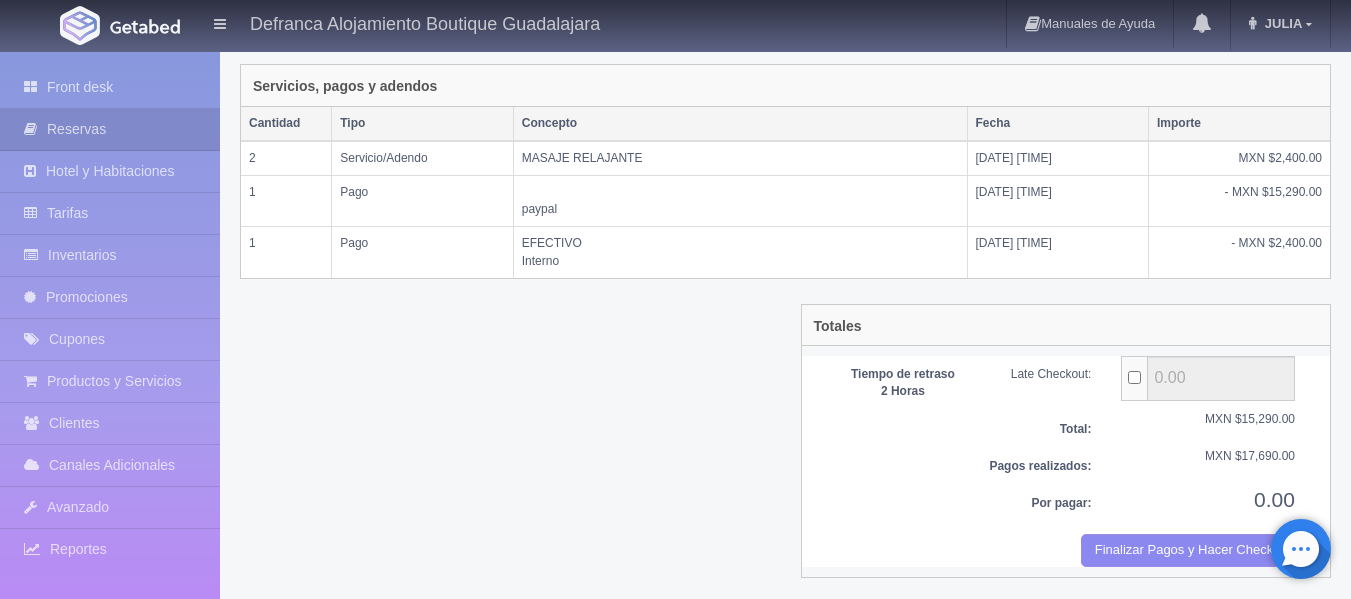 scroll, scrollTop: 450, scrollLeft: 0, axis: vertical 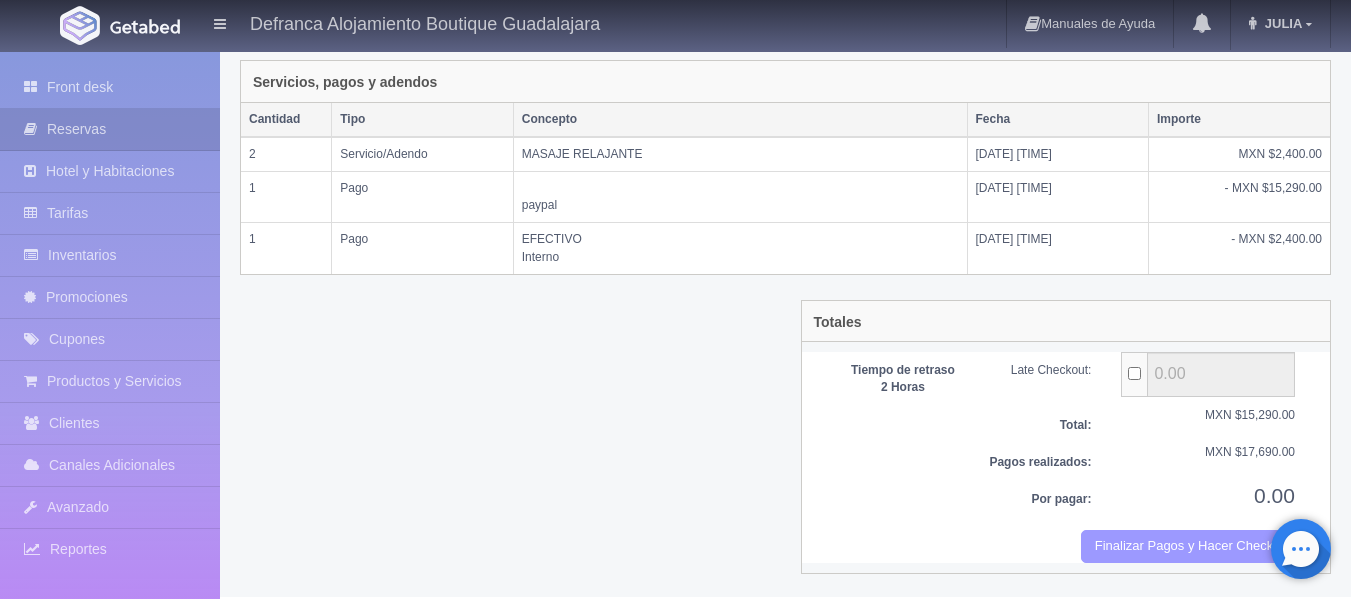 click on "Finalizar Pagos y Hacer Checkout" at bounding box center [1188, 546] 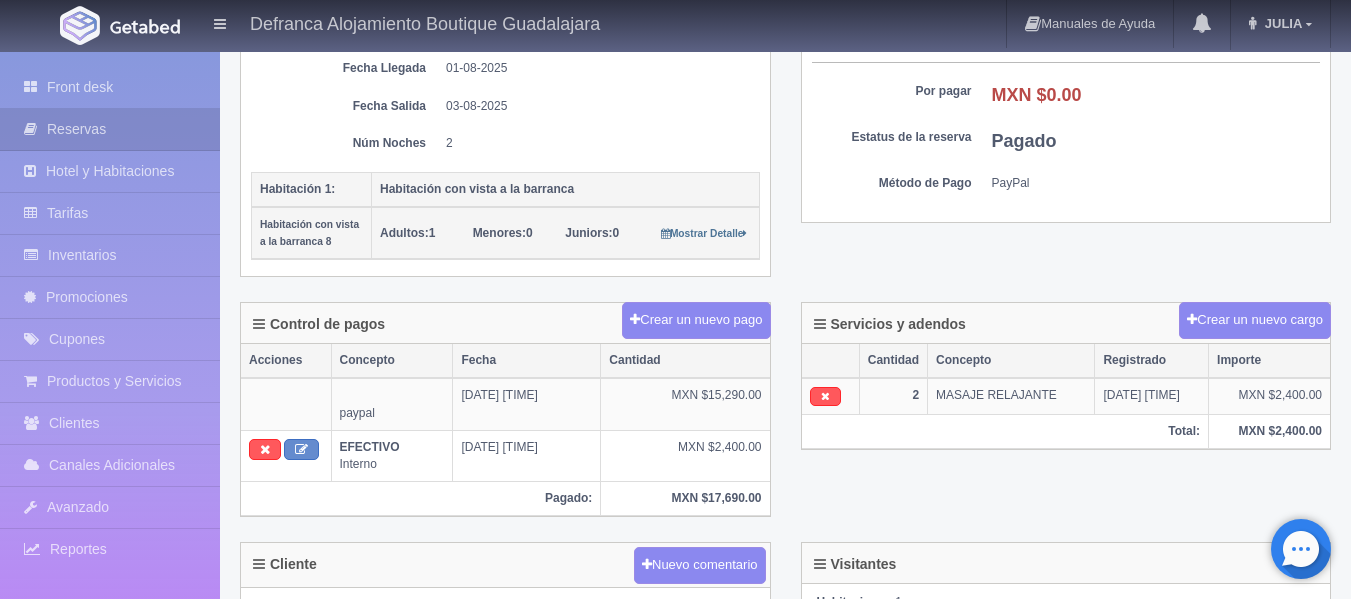 scroll, scrollTop: 500, scrollLeft: 0, axis: vertical 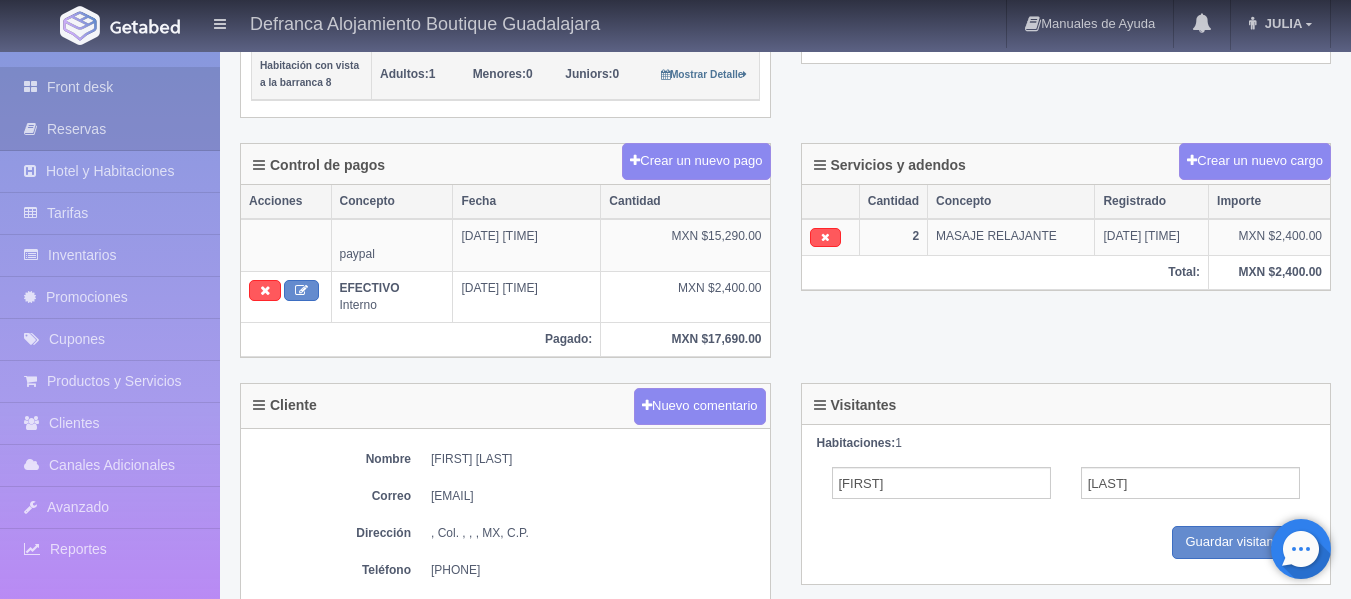 click on "Front desk" at bounding box center (110, 87) 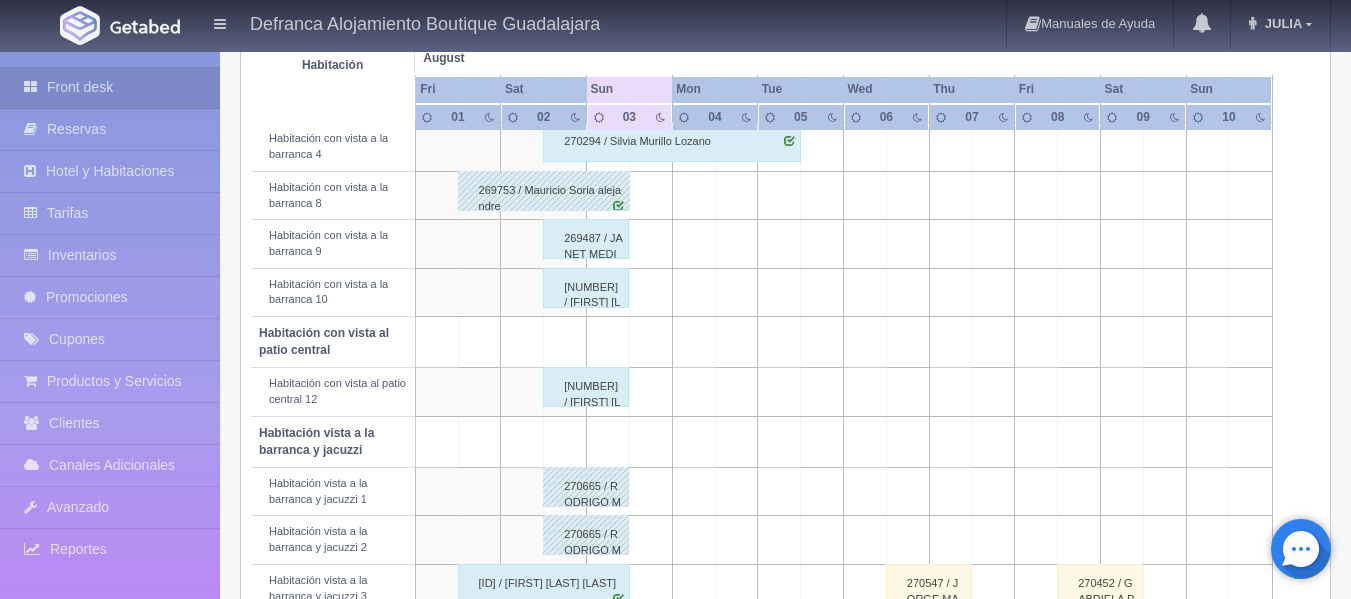 scroll, scrollTop: 400, scrollLeft: 0, axis: vertical 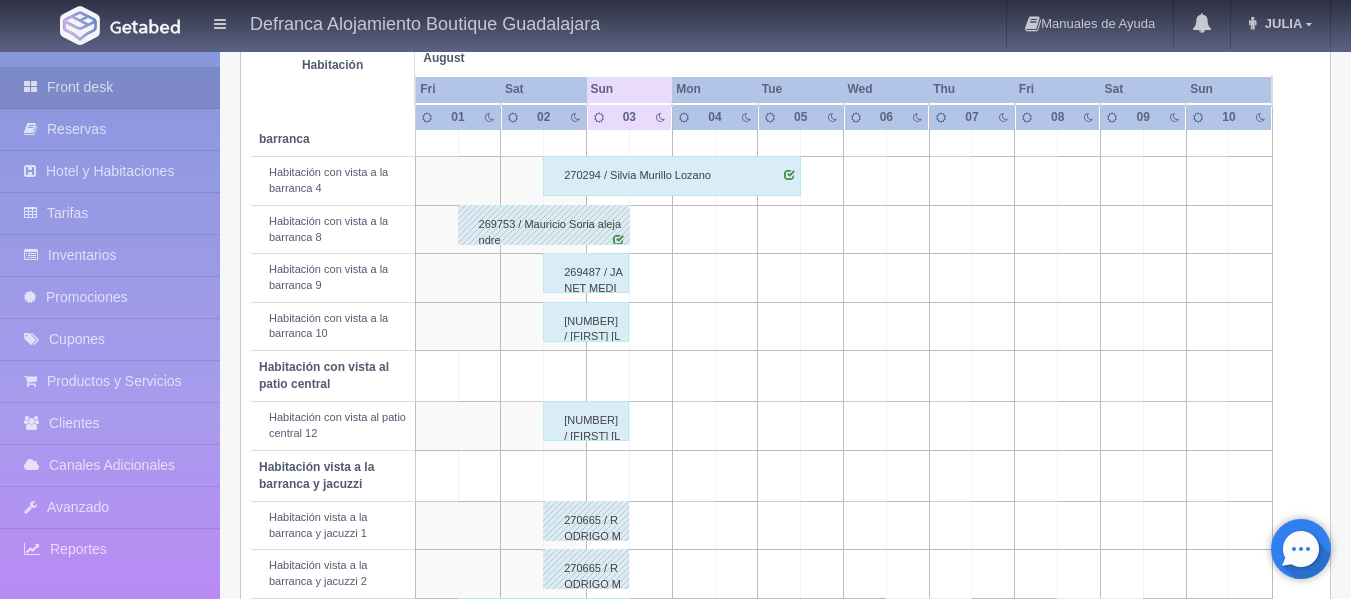 click on "269487 / JANET MEDINA" at bounding box center [586, 273] 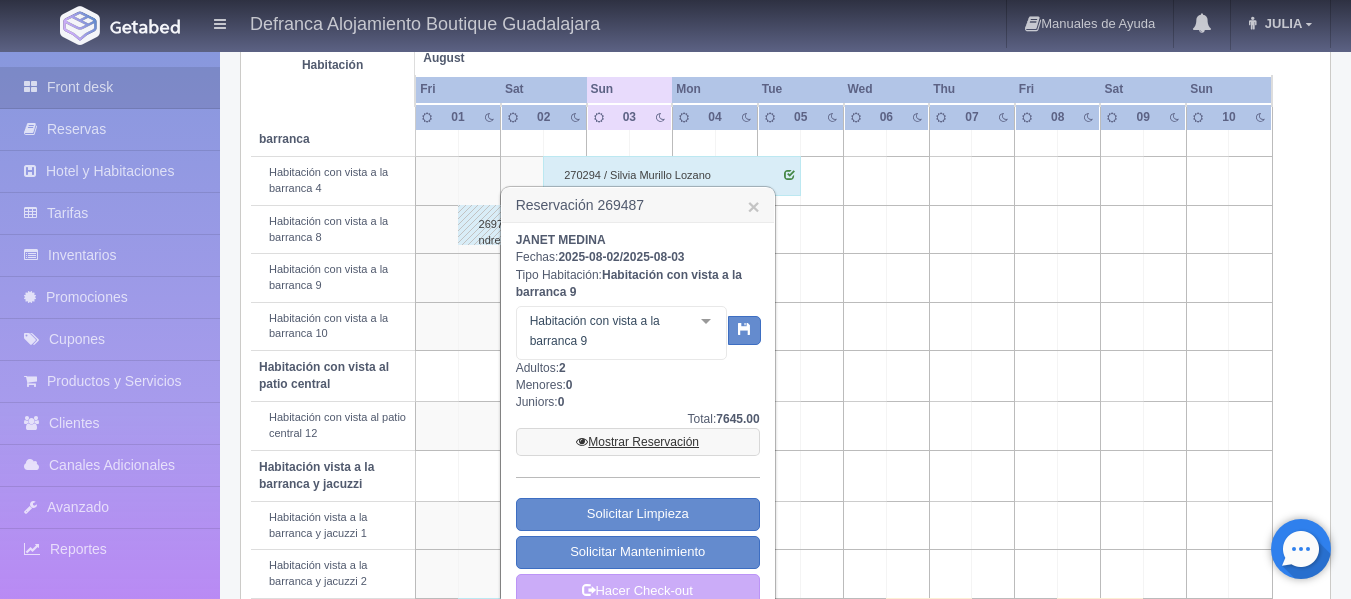 click on "Mostrar Reservación" at bounding box center [638, 442] 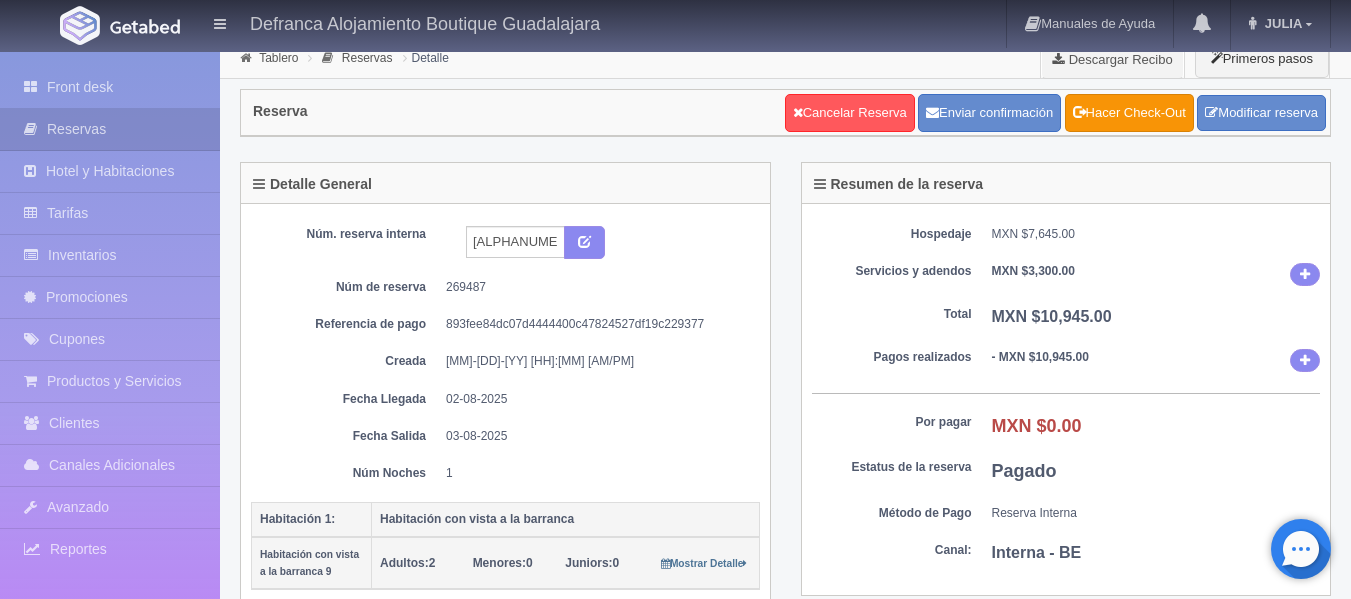 scroll, scrollTop: 0, scrollLeft: 0, axis: both 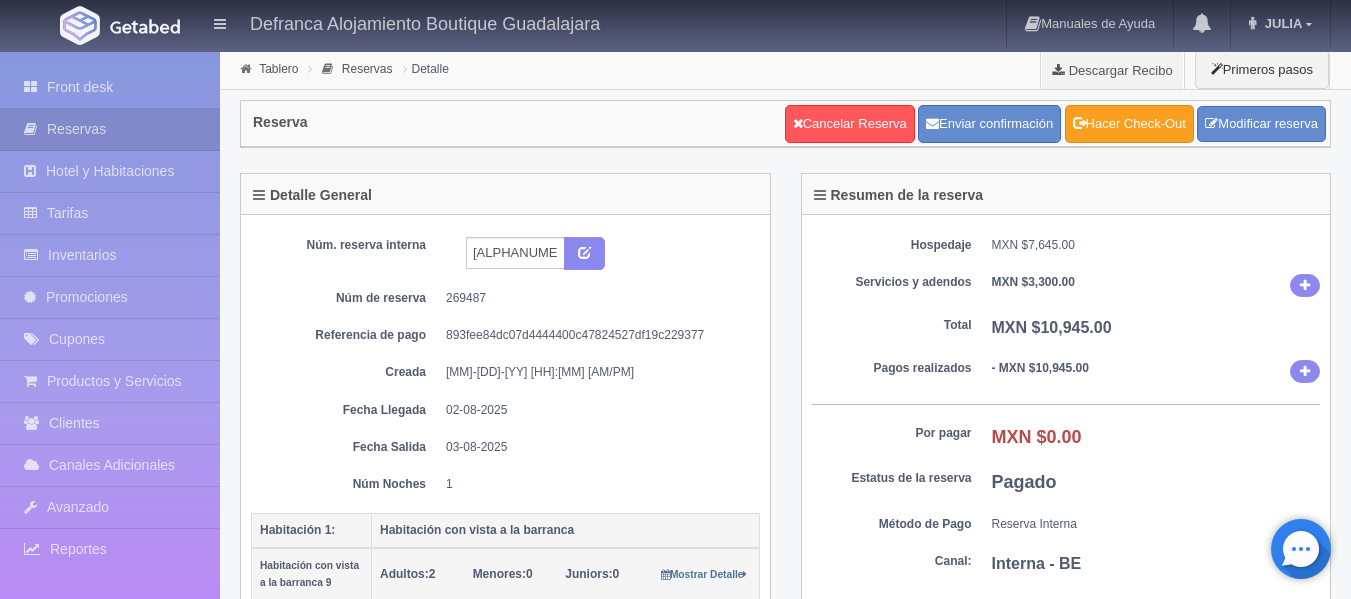 click on "Hacer Check-Out" at bounding box center [1129, 124] 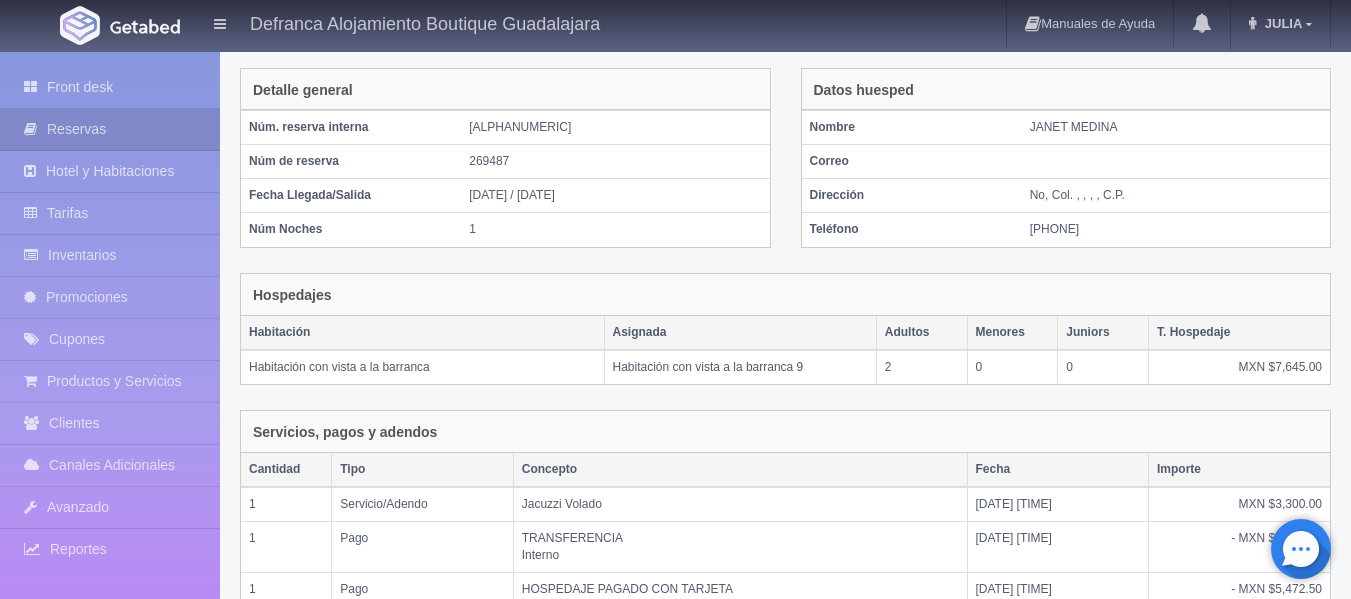 scroll, scrollTop: 450, scrollLeft: 0, axis: vertical 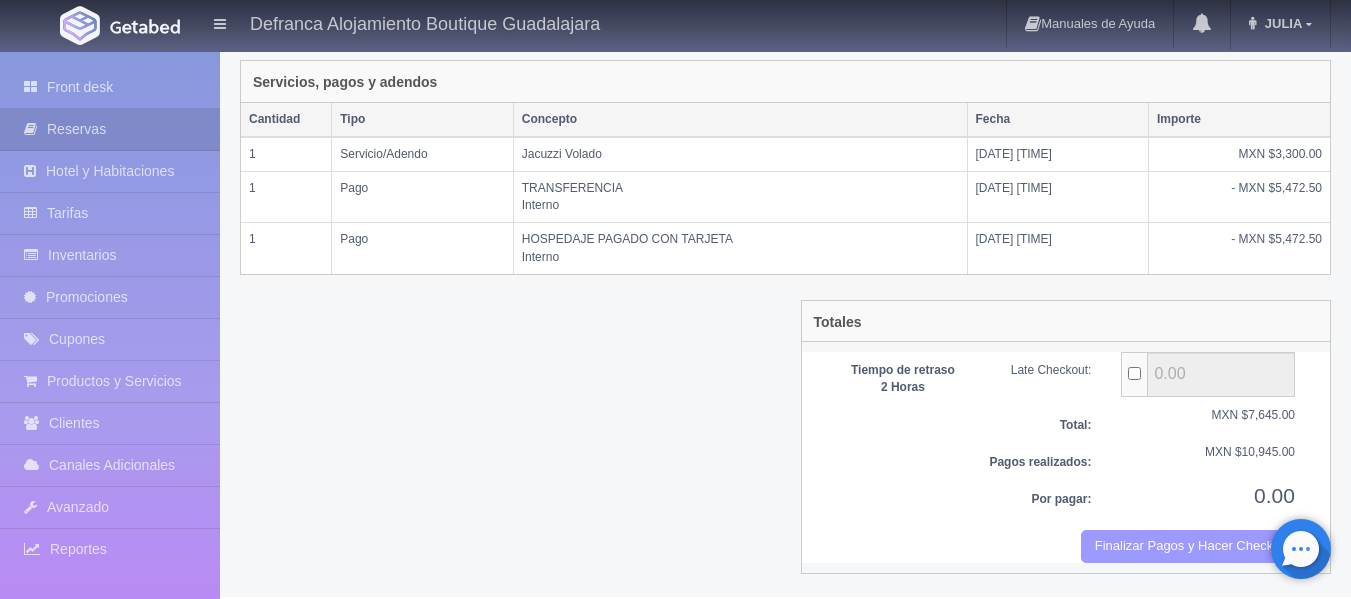 click on "Finalizar Pagos y Hacer Checkout" at bounding box center [1188, 546] 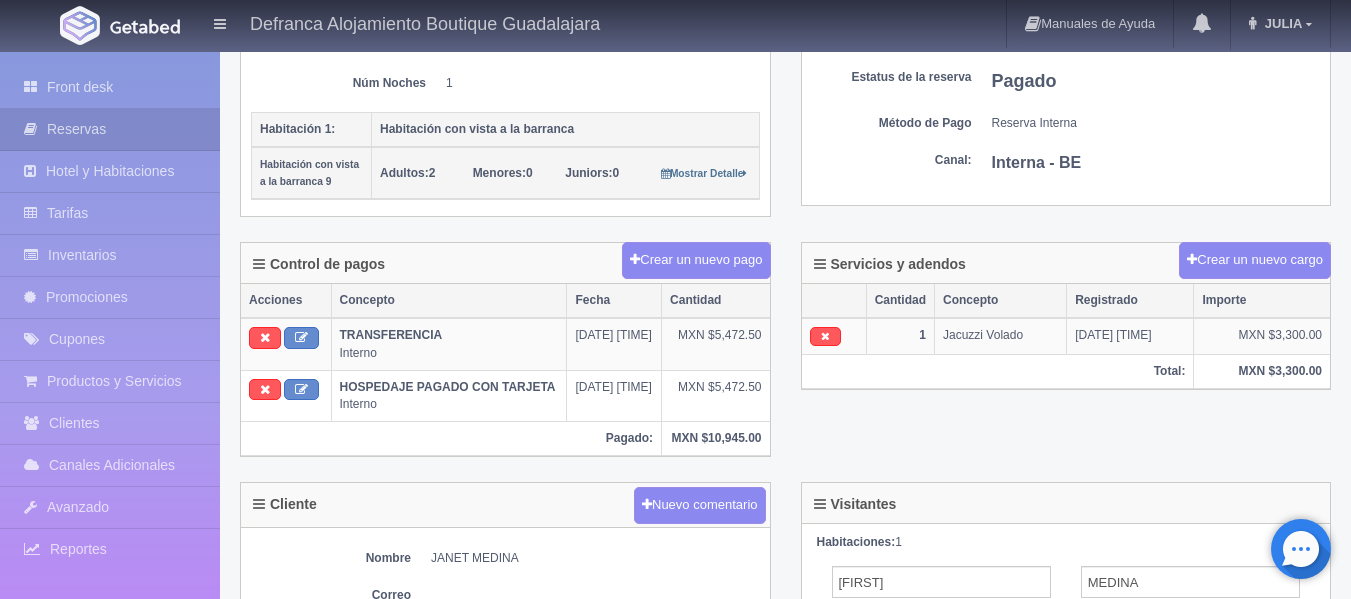 scroll, scrollTop: 400, scrollLeft: 0, axis: vertical 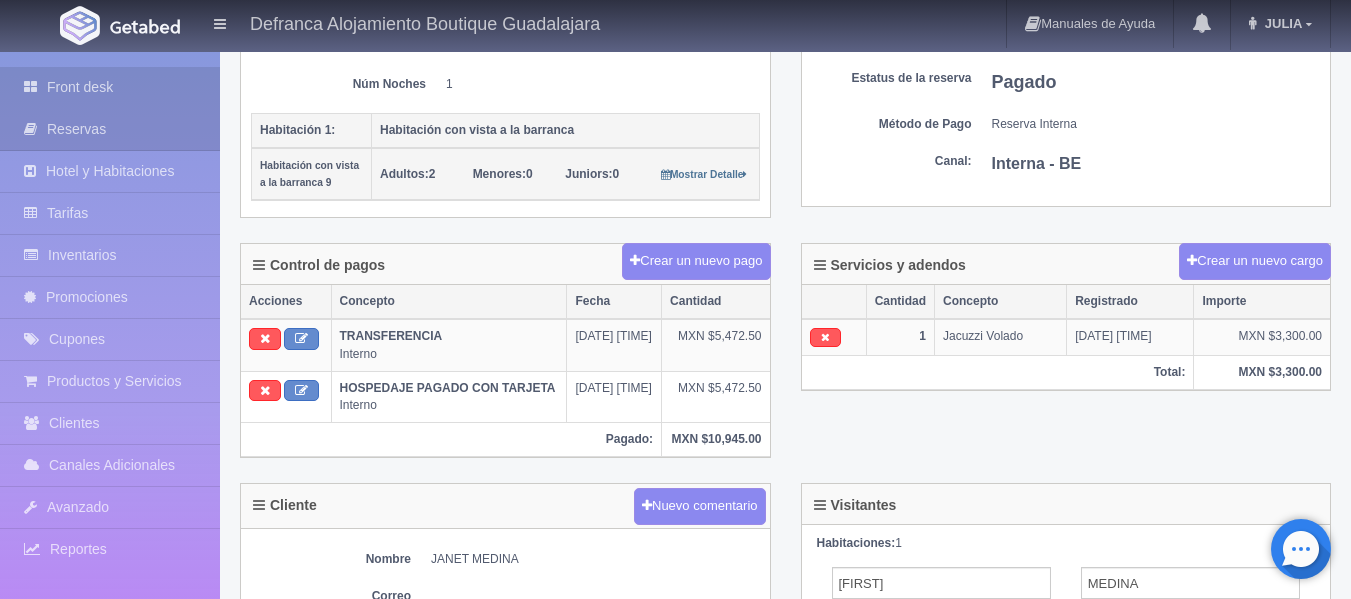 click on "Front desk" at bounding box center [110, 87] 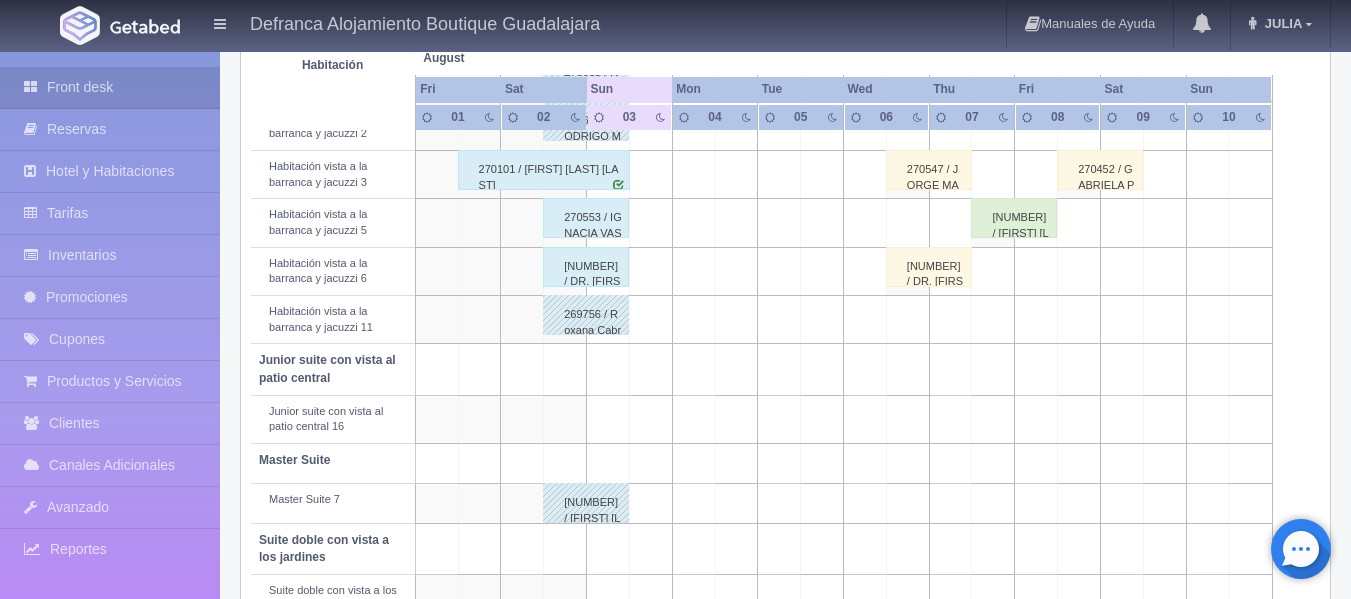 scroll, scrollTop: 814, scrollLeft: 0, axis: vertical 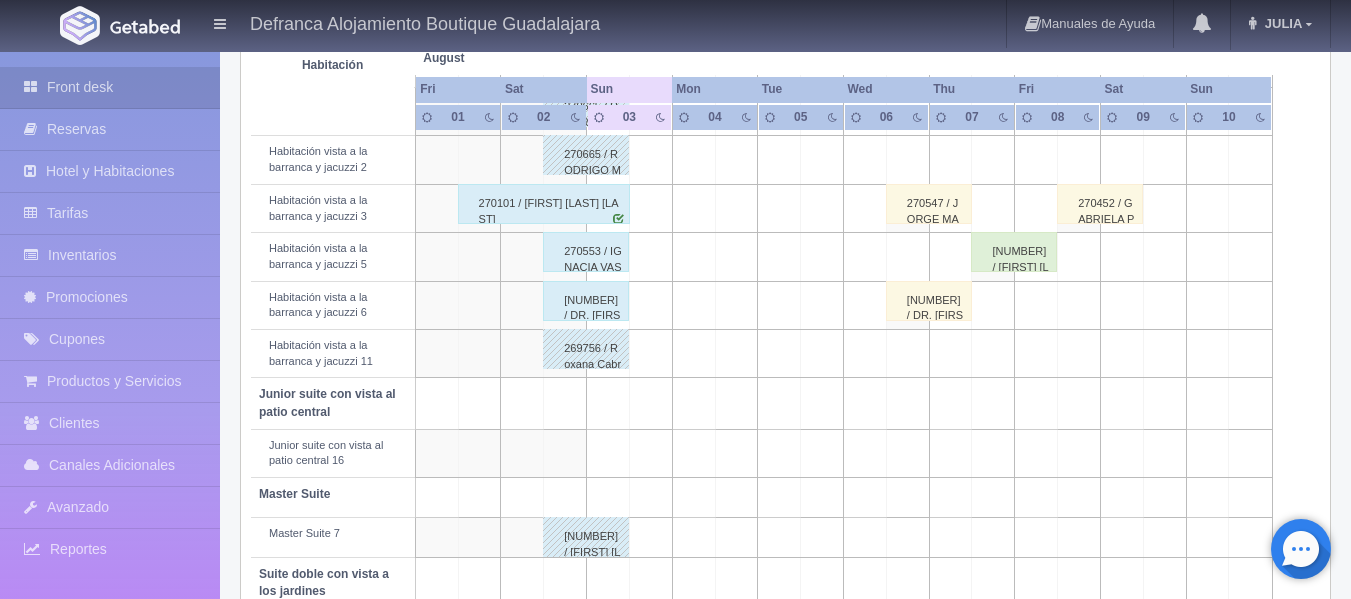 click on "270101 / jonas romero sanchez" at bounding box center (544, 204) 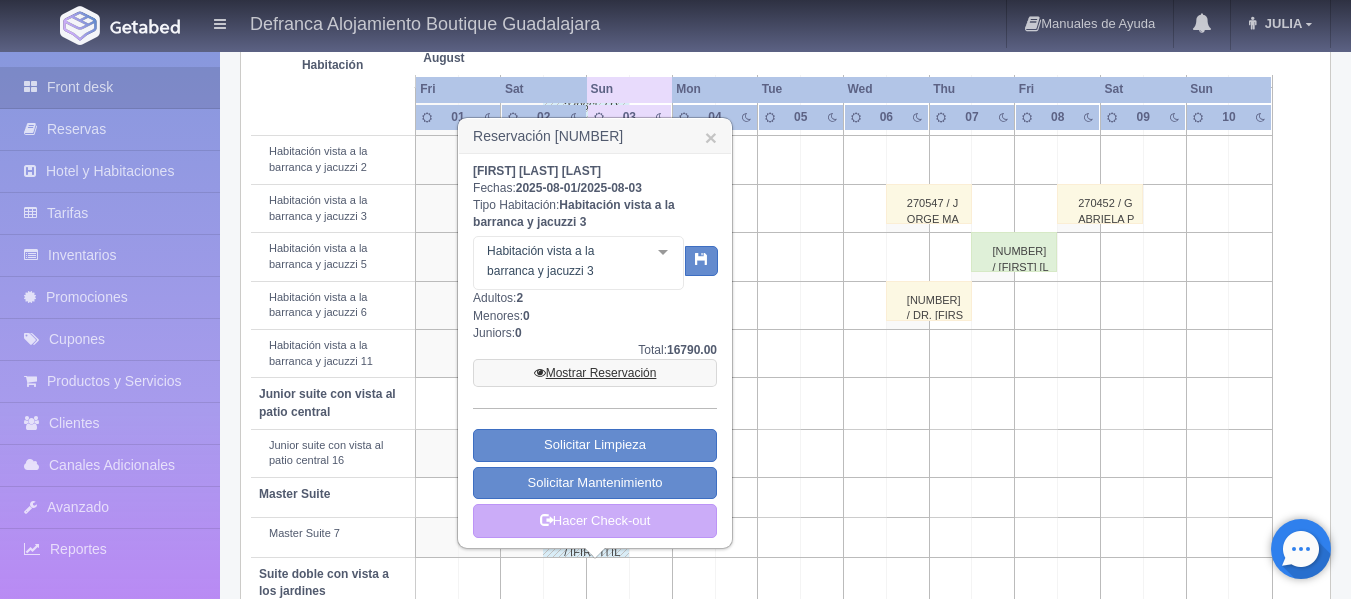 click on "Mostrar Reservación" at bounding box center [595, 373] 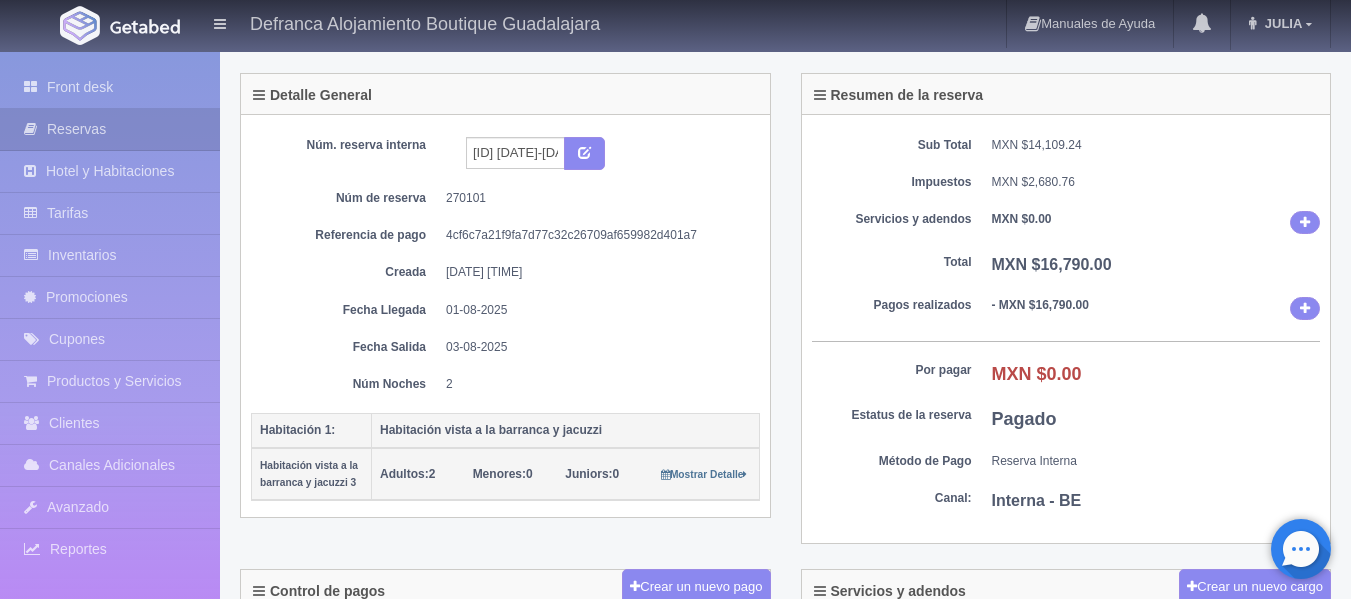 scroll, scrollTop: 0, scrollLeft: 0, axis: both 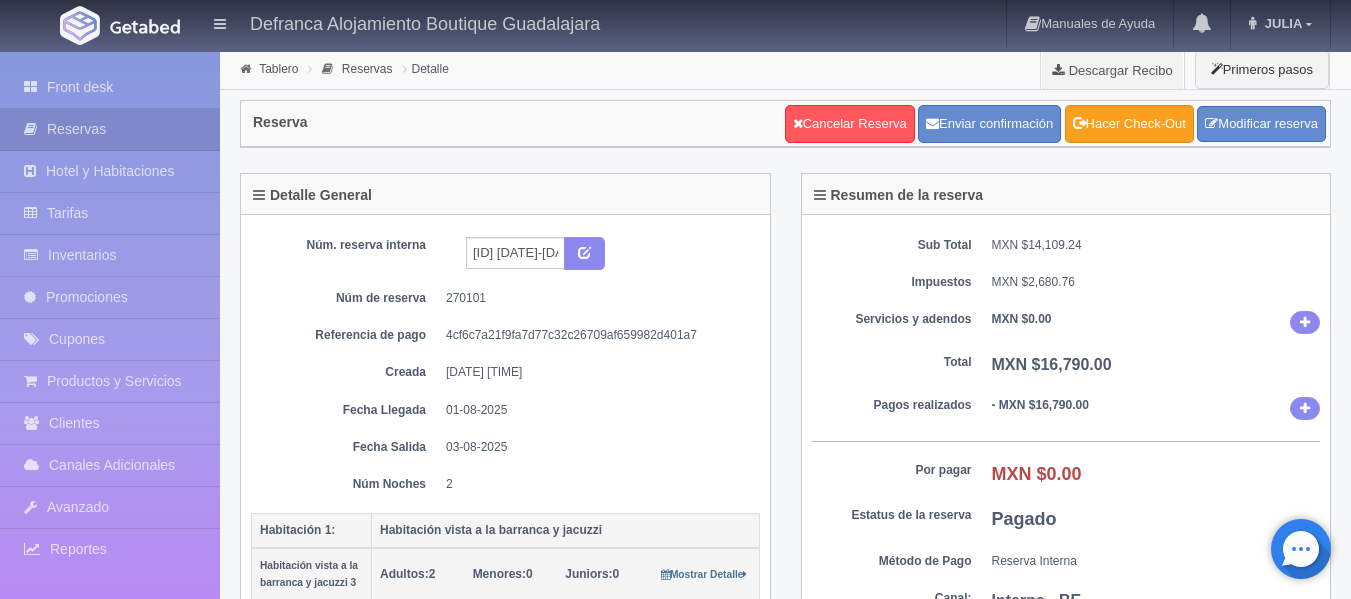 click on "Hacer Check-Out" at bounding box center (1129, 124) 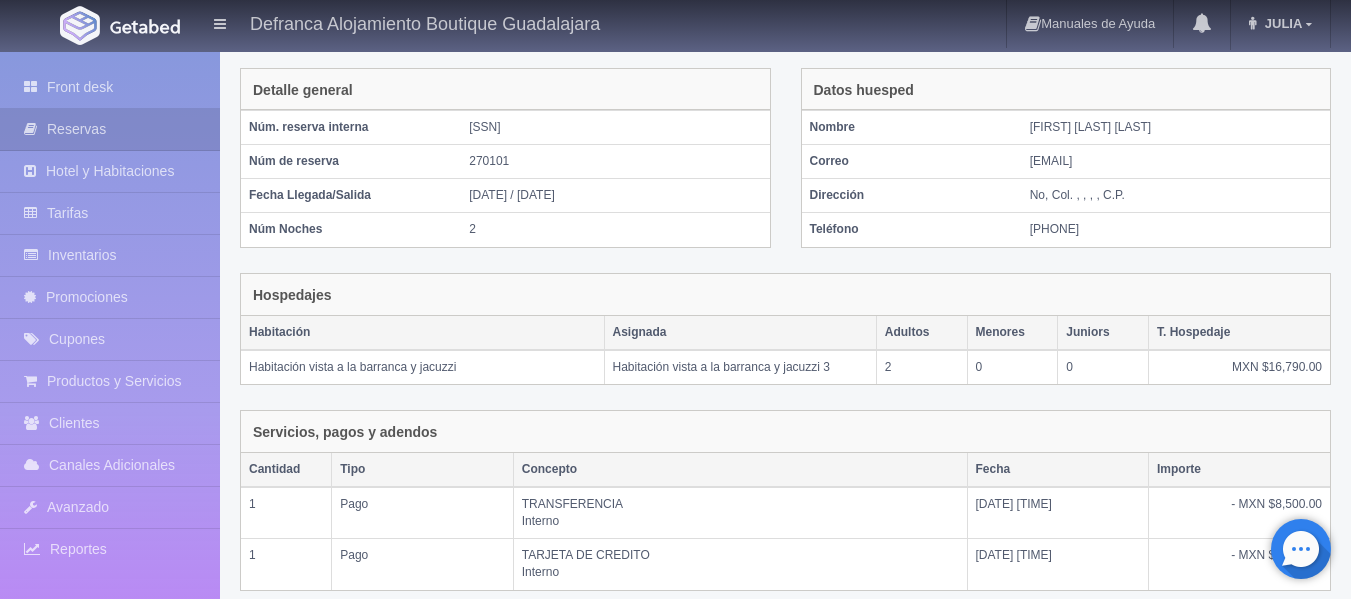 scroll, scrollTop: 400, scrollLeft: 0, axis: vertical 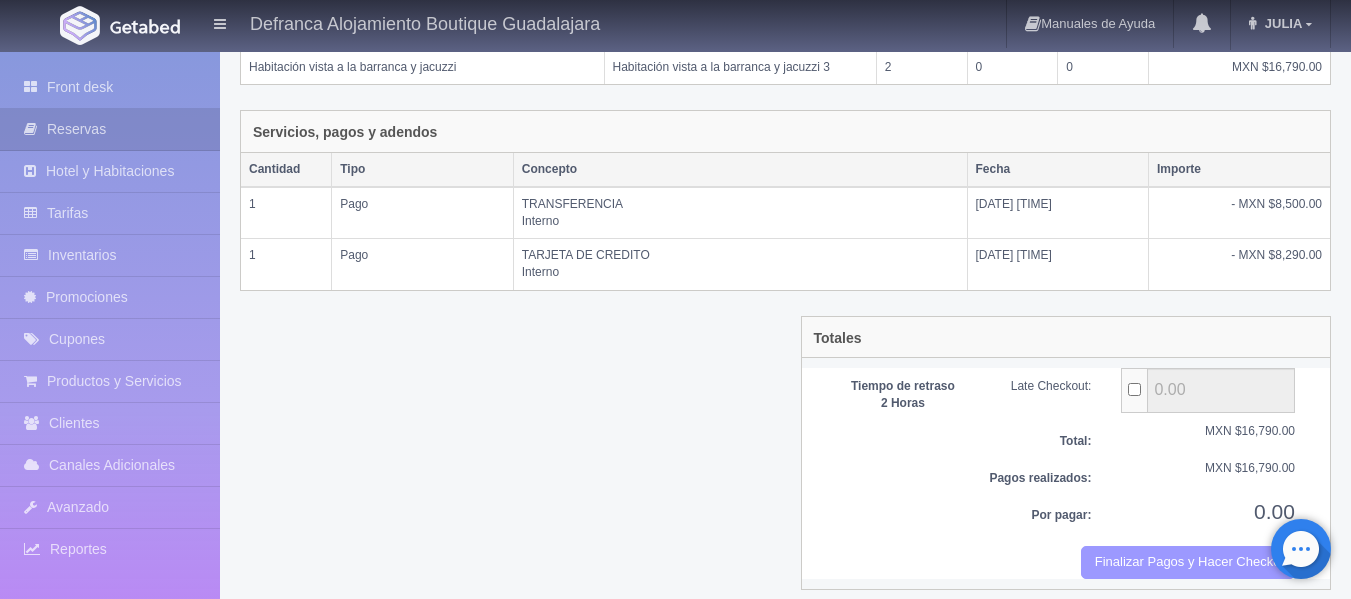 click on "Finalizar Pagos y Hacer Checkout" at bounding box center (1188, 562) 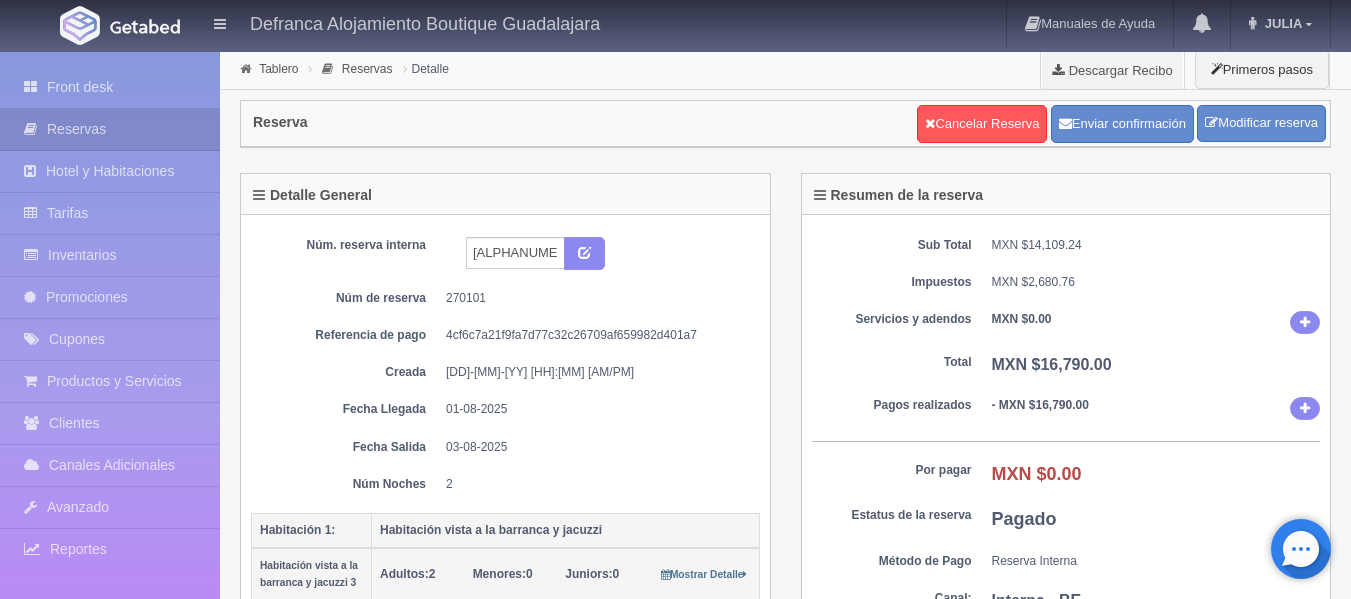 scroll, scrollTop: 0, scrollLeft: 0, axis: both 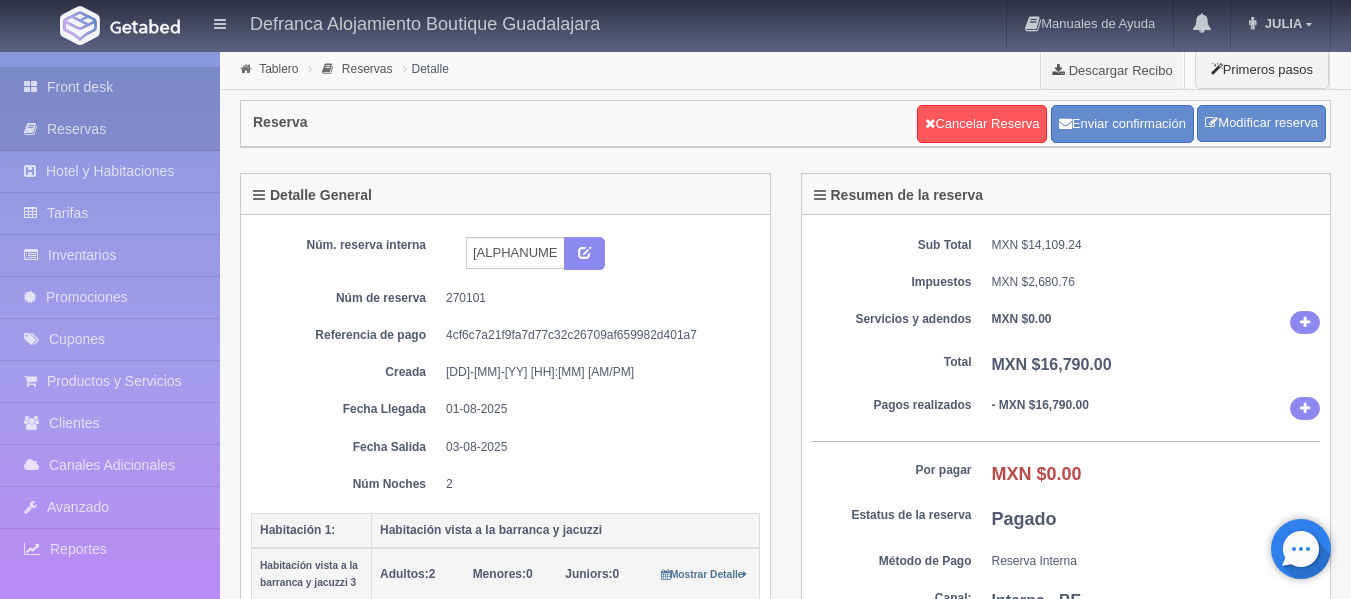 click on "Front desk" at bounding box center (110, 87) 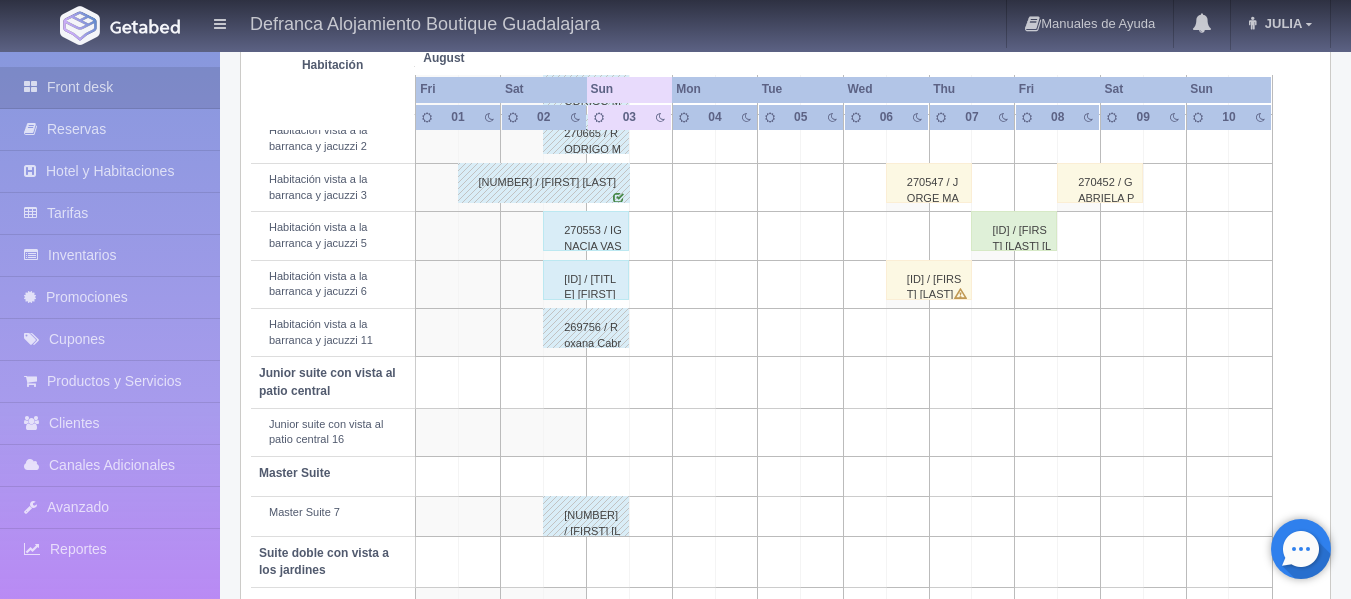 scroll, scrollTop: 800, scrollLeft: 0, axis: vertical 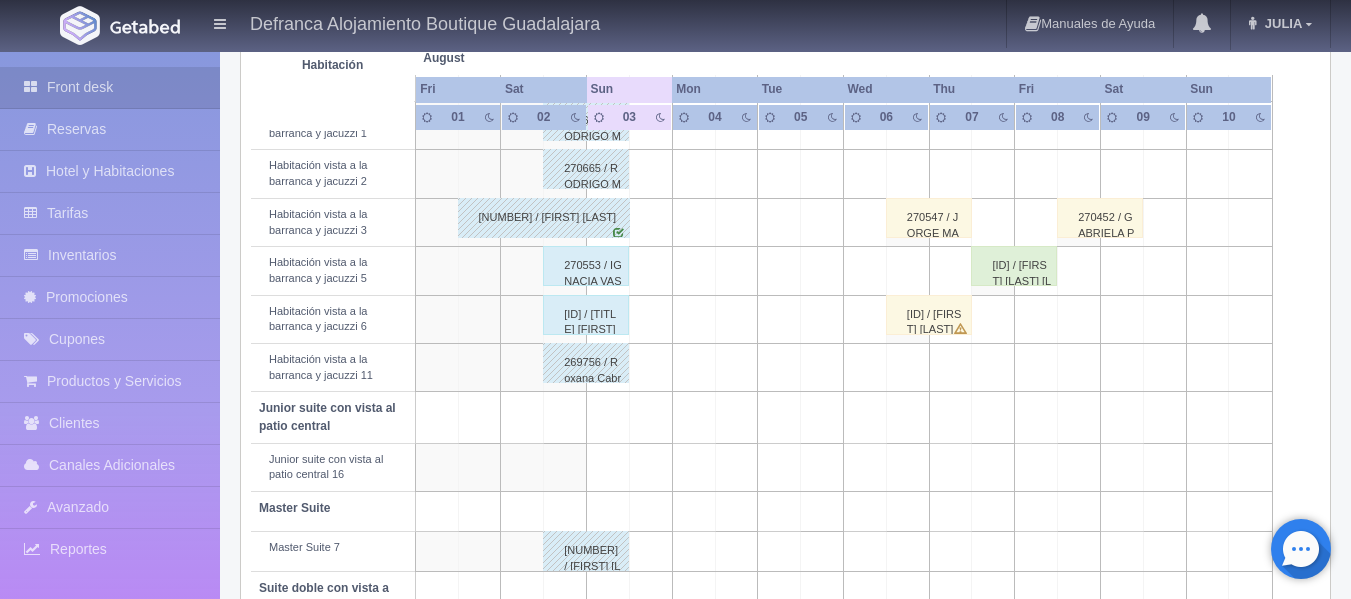 click on "270553 / IGNACIA VASQUEZ" at bounding box center (586, 266) 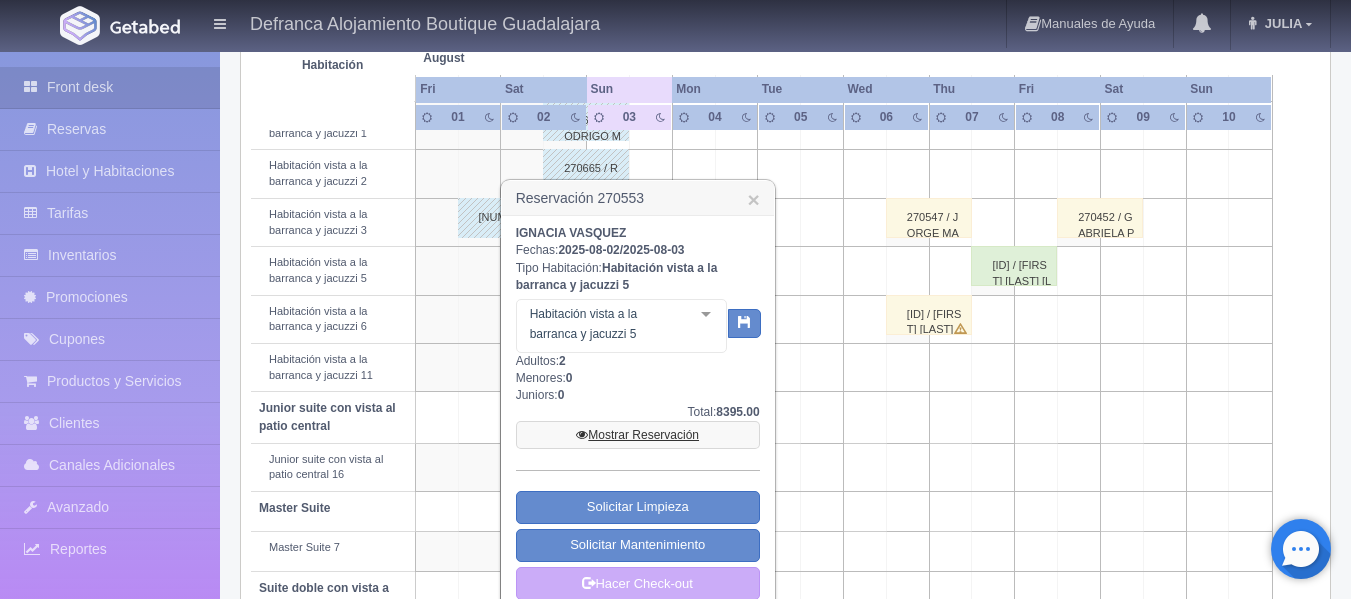 click on "Mostrar Reservación" at bounding box center (638, 435) 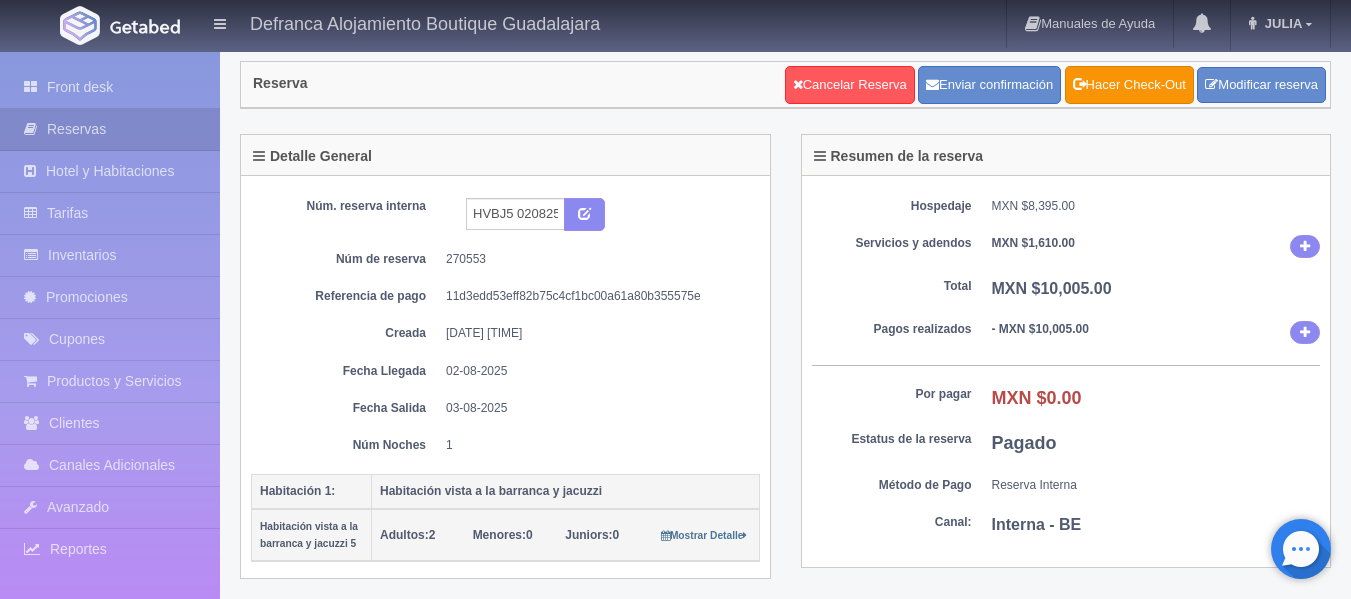 scroll, scrollTop: 0, scrollLeft: 0, axis: both 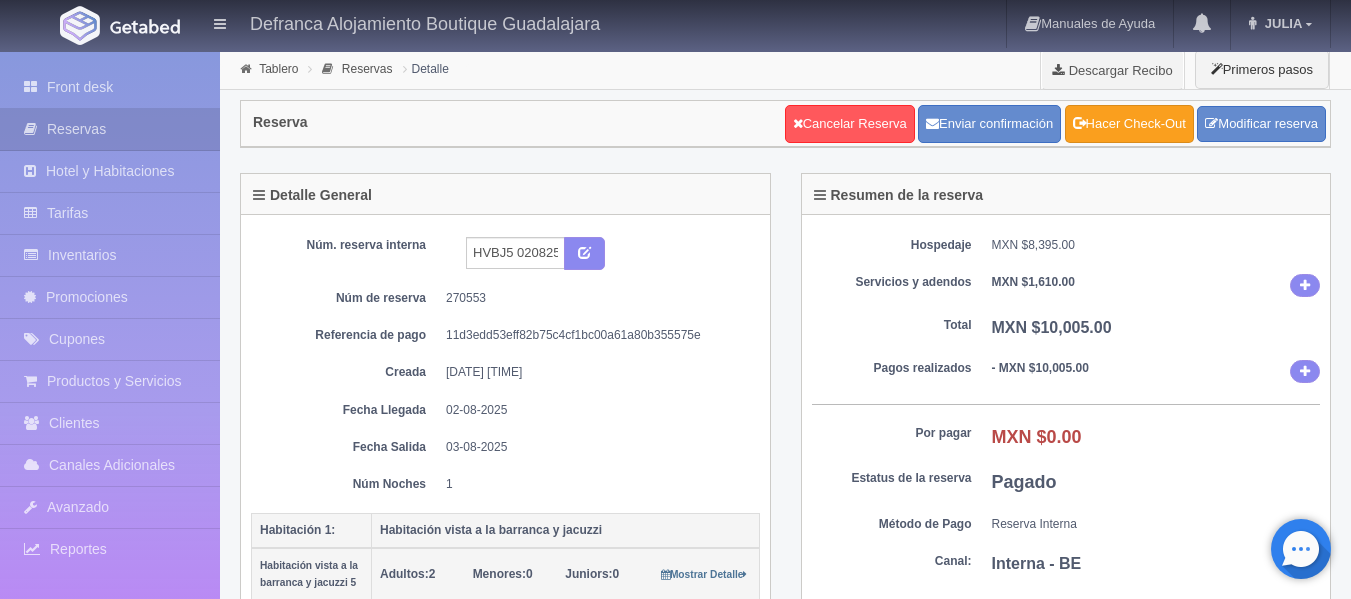 click on "Hacer Check-Out" at bounding box center [1129, 124] 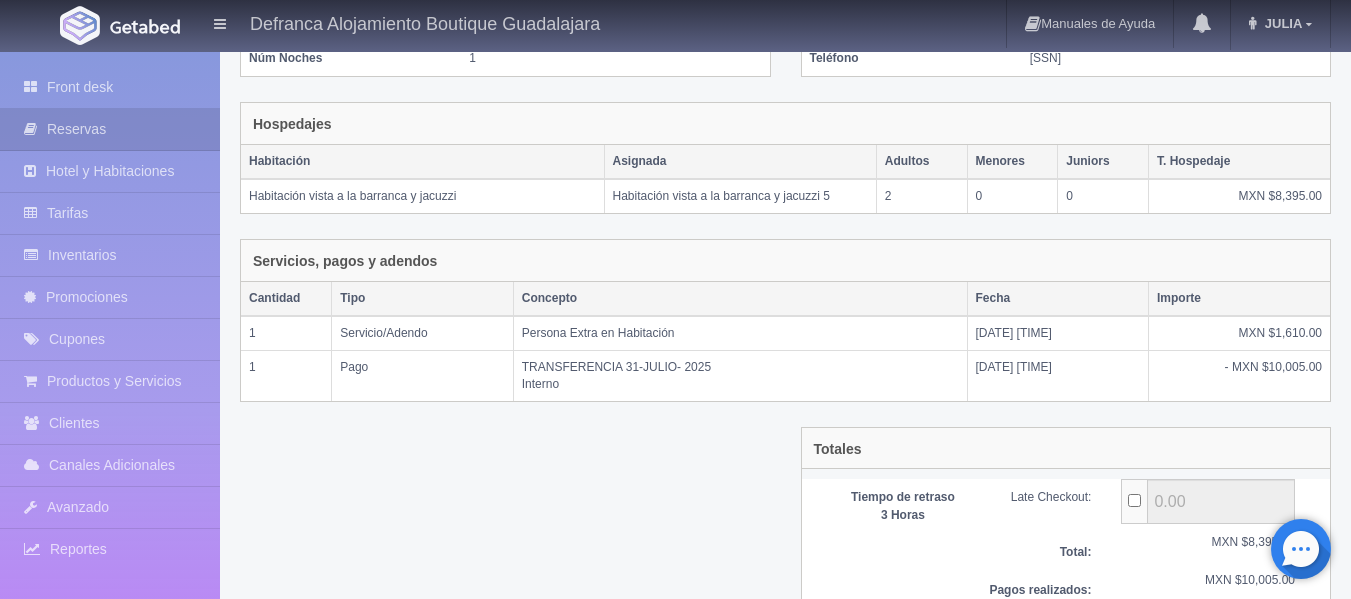 scroll, scrollTop: 399, scrollLeft: 0, axis: vertical 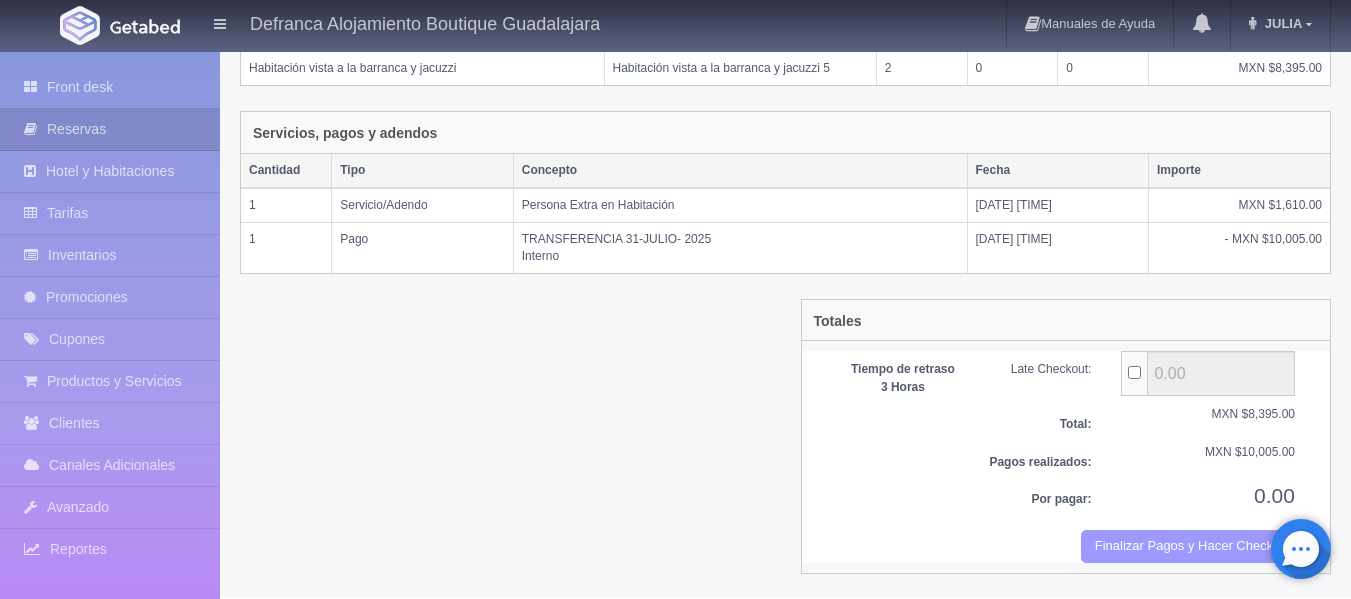 click on "Finalizar Pagos y Hacer Checkout" at bounding box center [1188, 546] 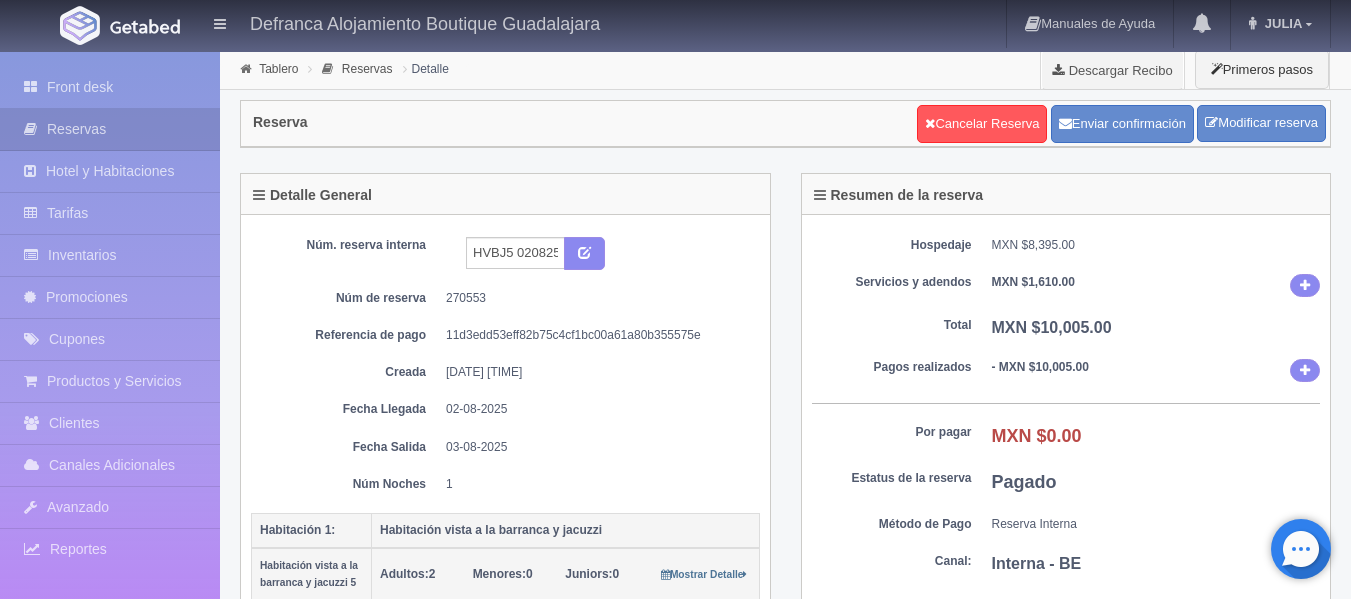 scroll, scrollTop: 0, scrollLeft: 0, axis: both 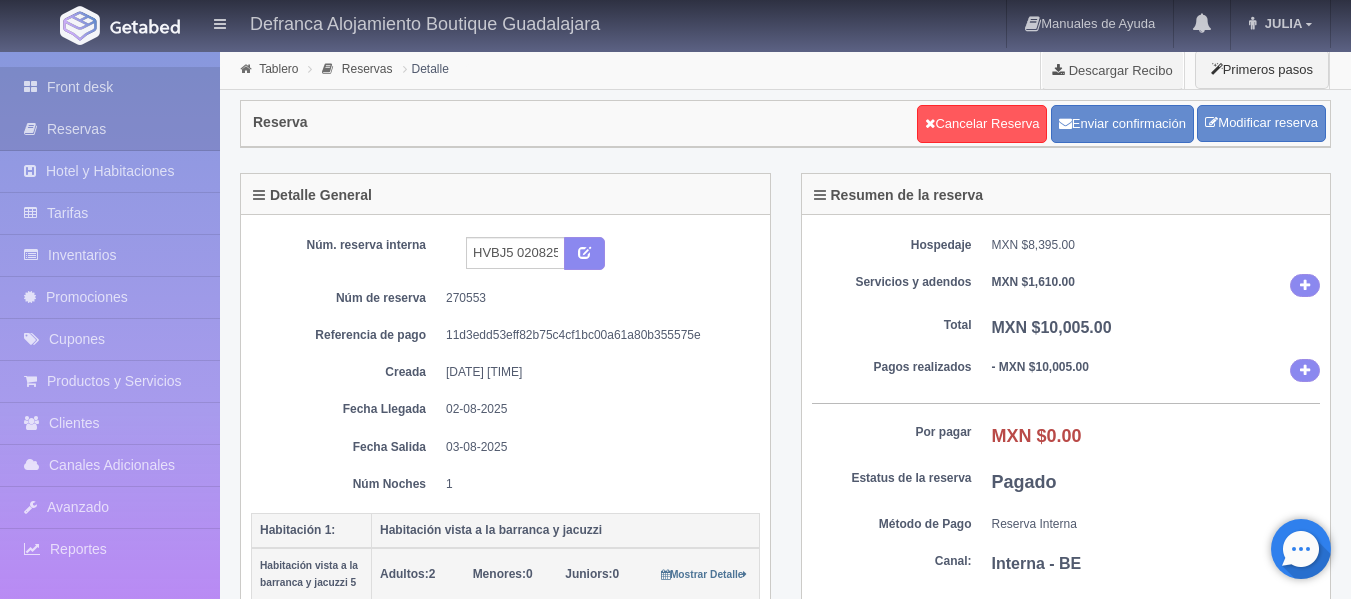 click on "Front desk" at bounding box center [110, 87] 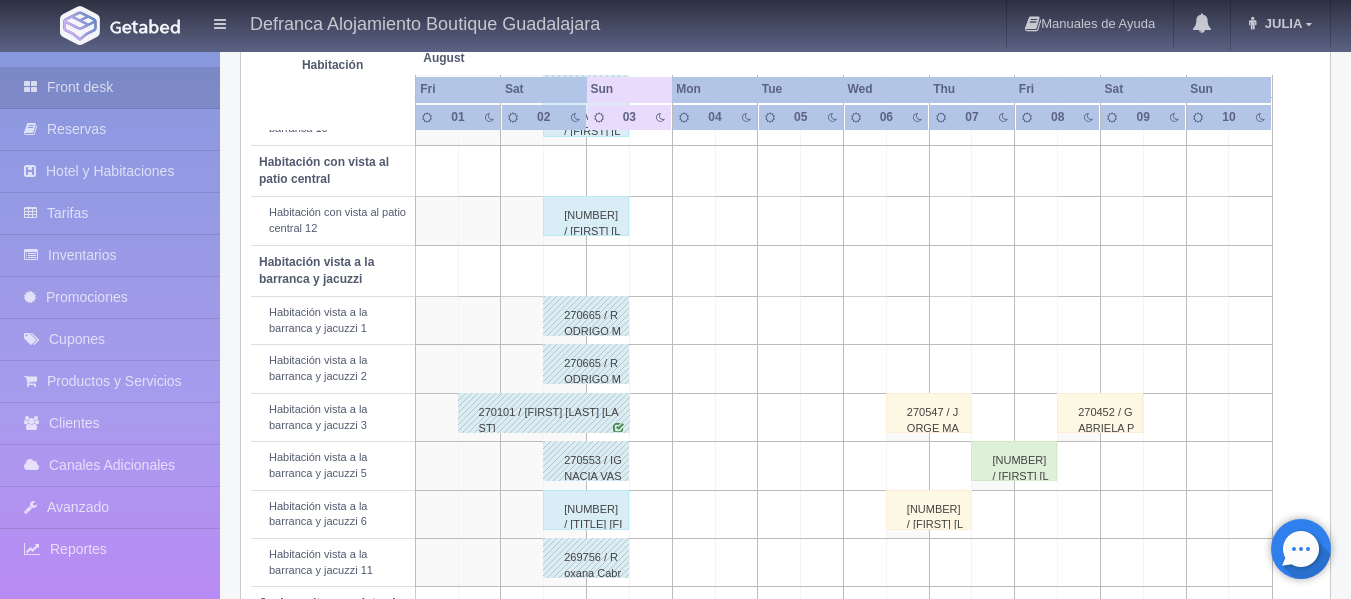 scroll, scrollTop: 600, scrollLeft: 0, axis: vertical 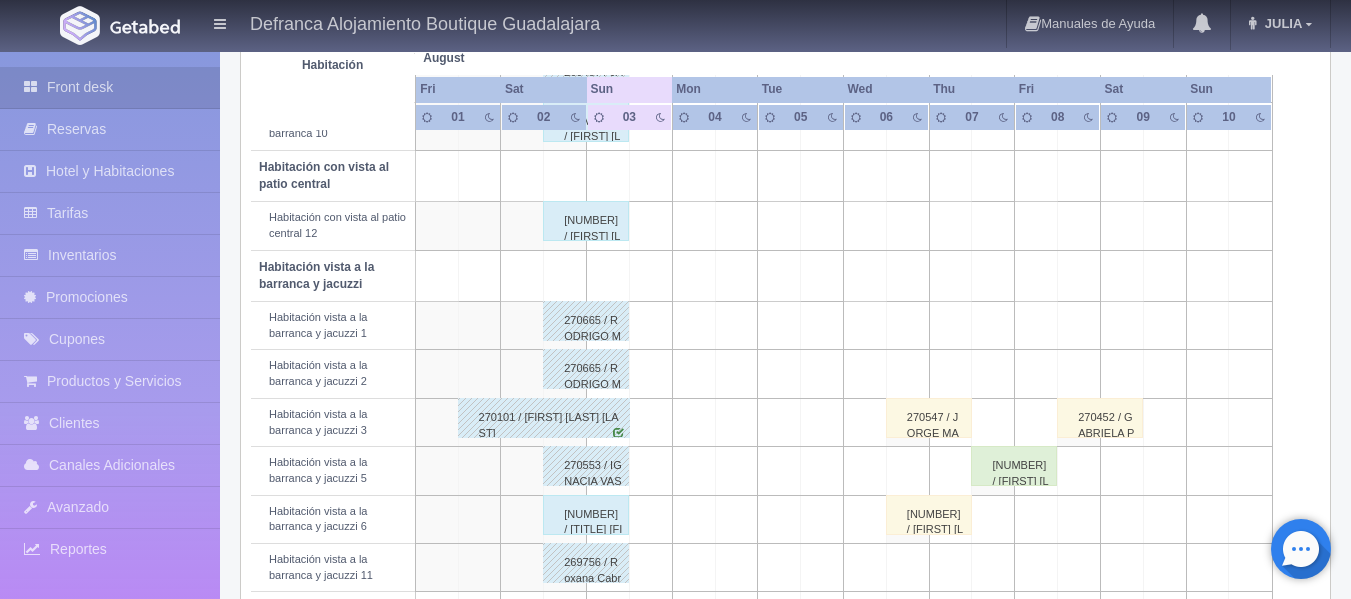 click on "[NUMBER] / [FIRST] [LAST]" at bounding box center [586, 221] 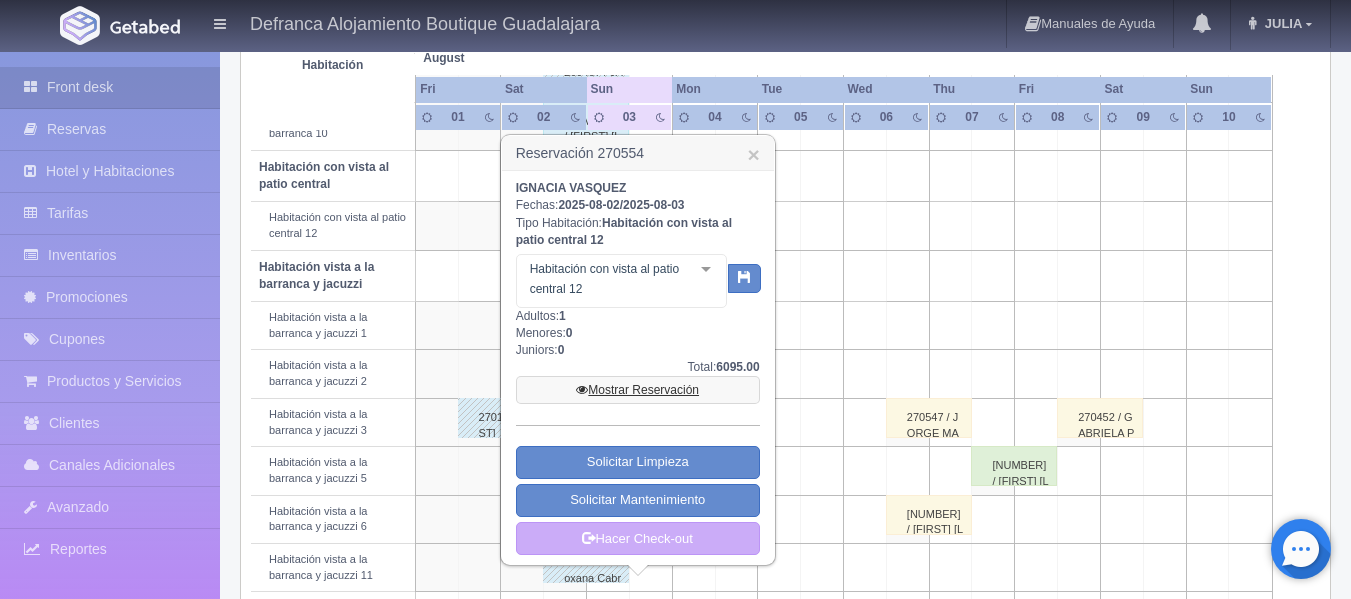 click on "Mostrar Reservación" at bounding box center (638, 390) 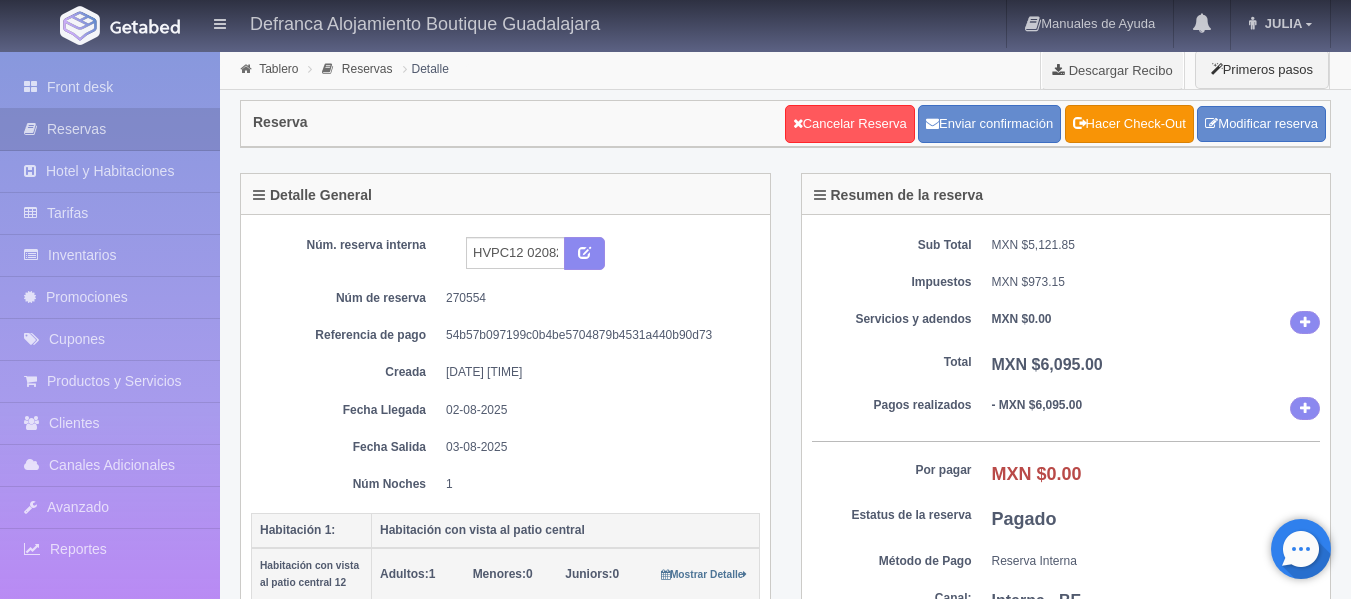 scroll, scrollTop: 0, scrollLeft: 0, axis: both 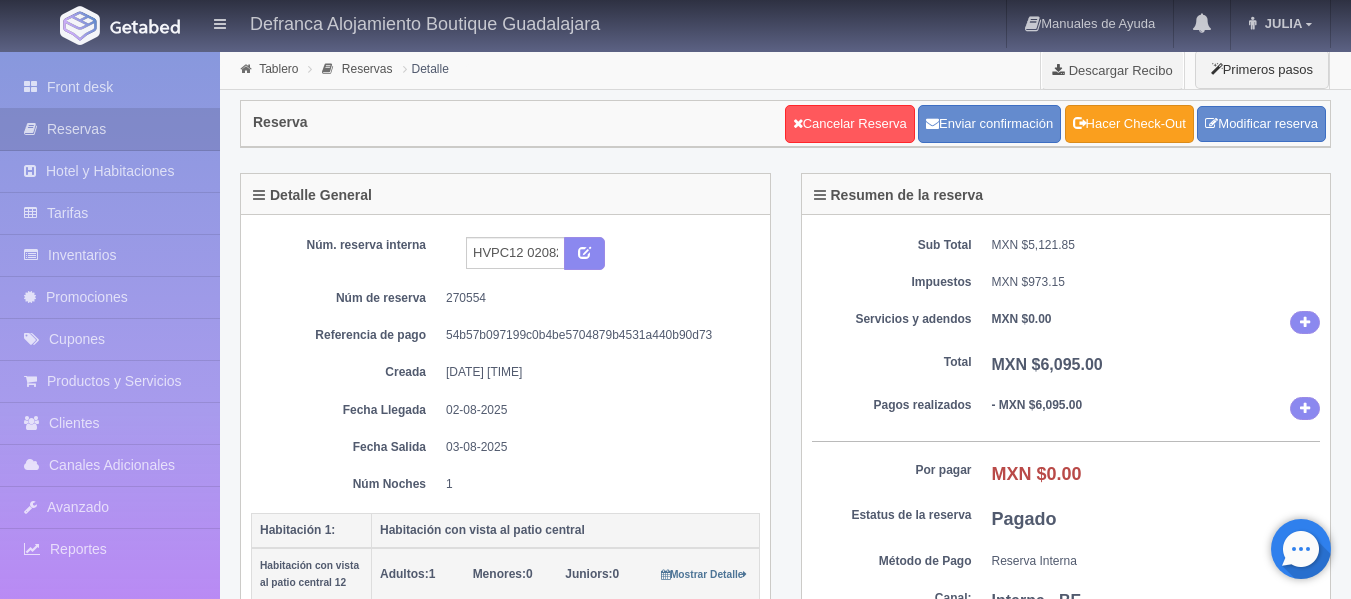 click on "Hacer Check-Out" at bounding box center (1129, 124) 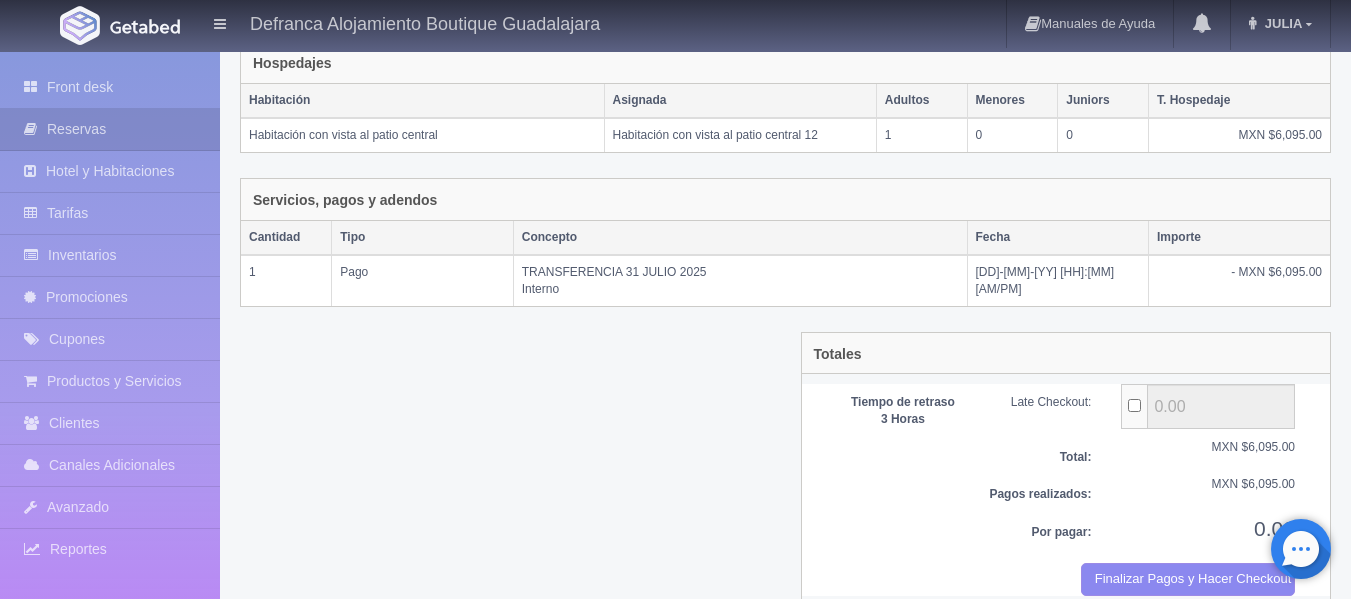 scroll, scrollTop: 365, scrollLeft: 0, axis: vertical 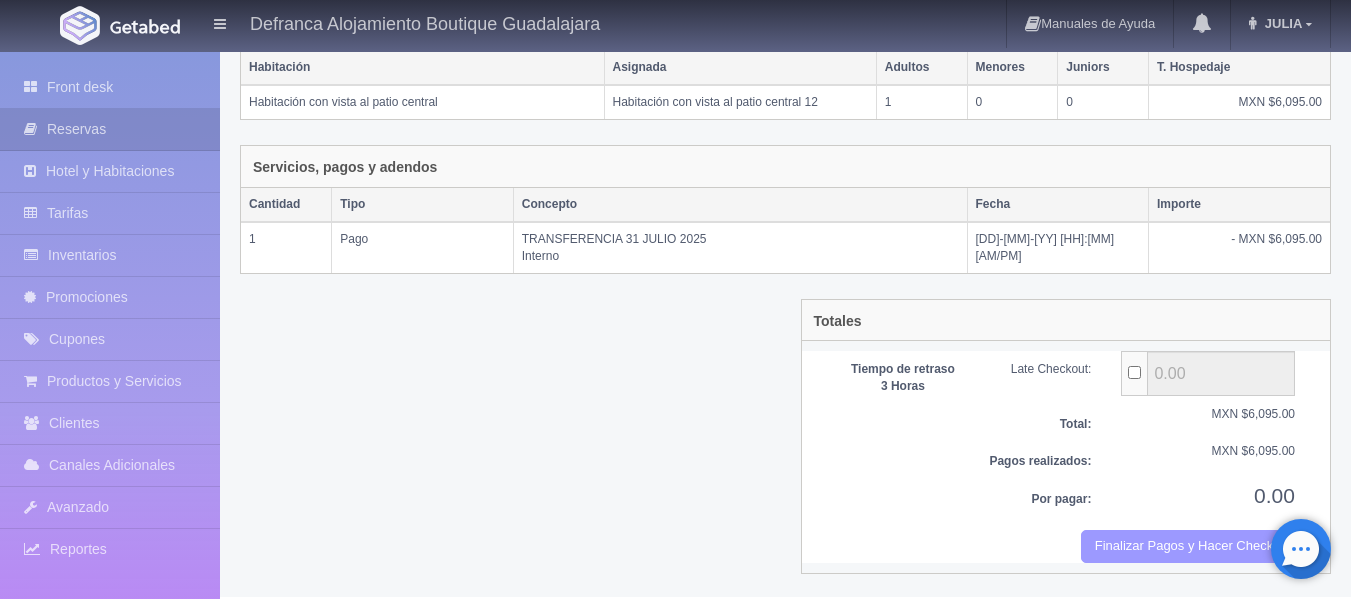 click on "Finalizar Pagos y Hacer Checkout" at bounding box center (1188, 546) 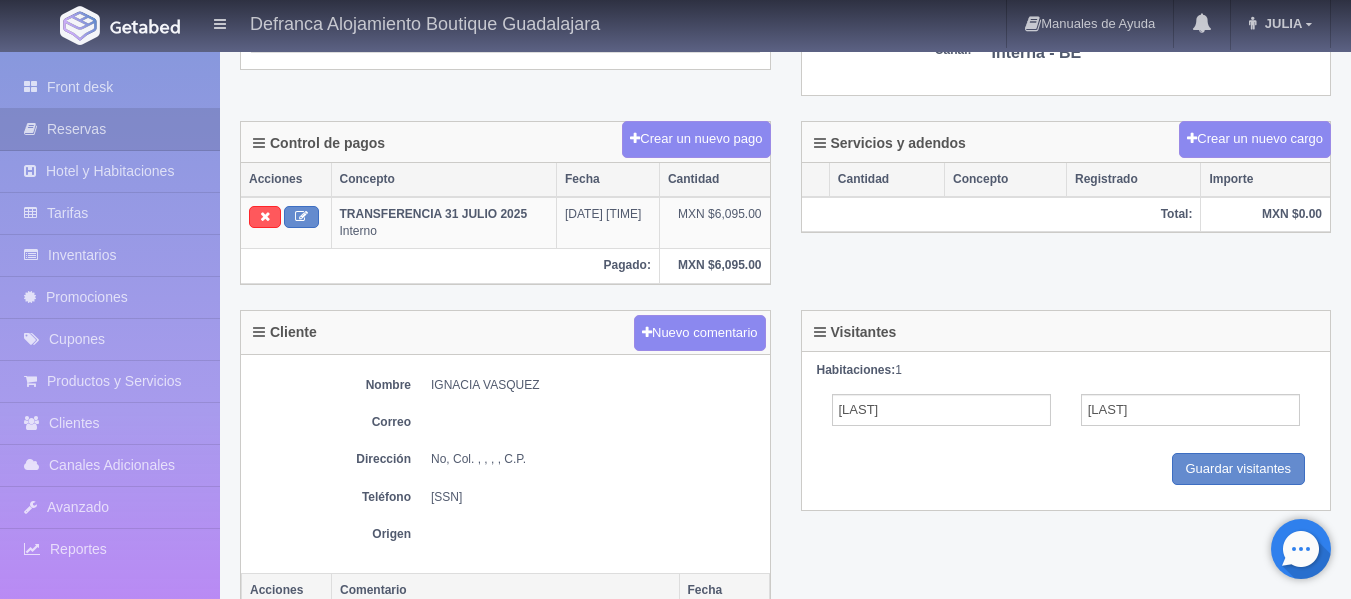 scroll, scrollTop: 398, scrollLeft: 0, axis: vertical 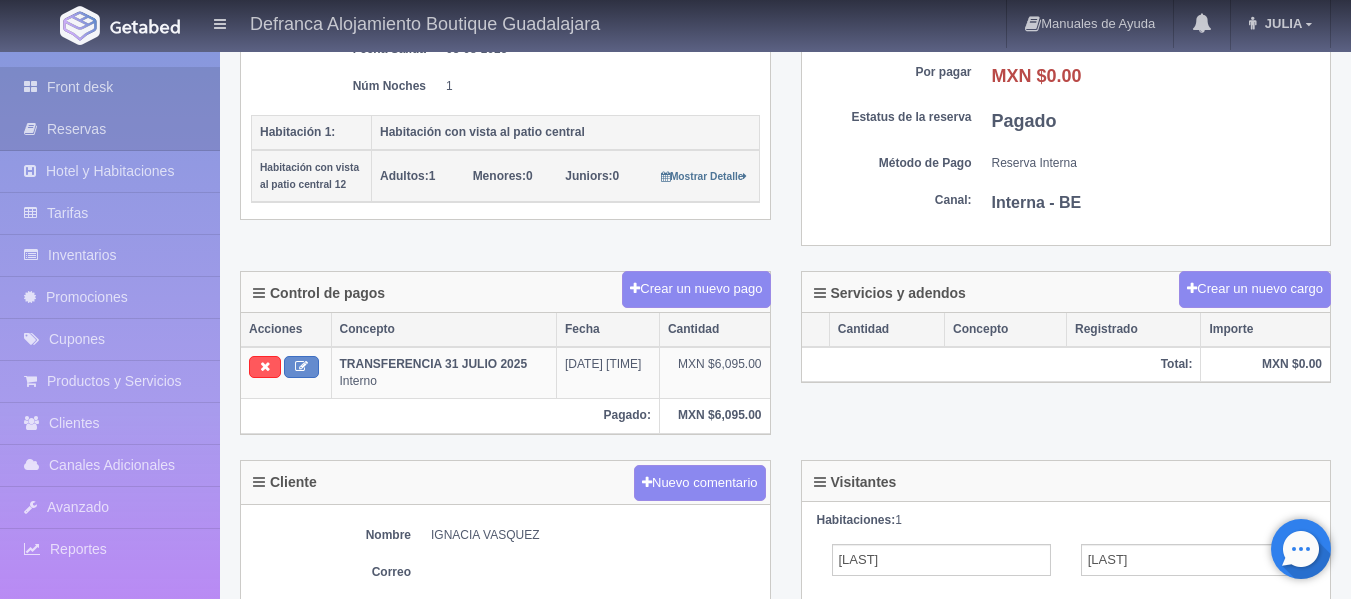 click on "Front desk" at bounding box center (110, 87) 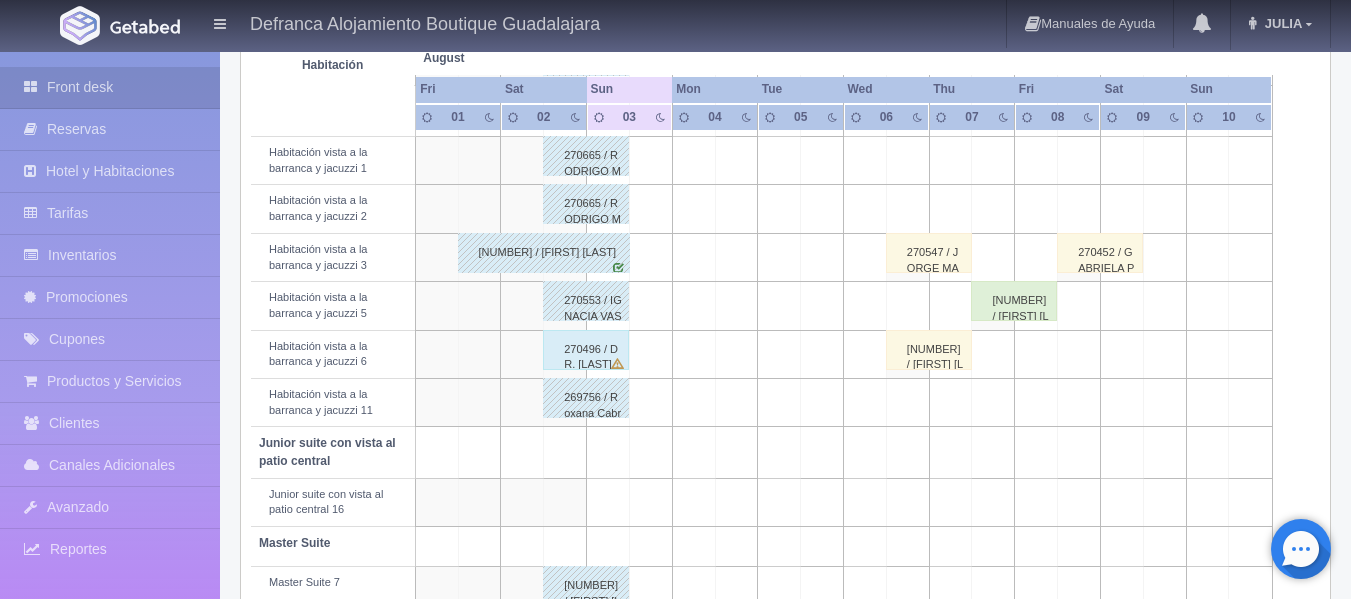 scroll, scrollTop: 814, scrollLeft: 0, axis: vertical 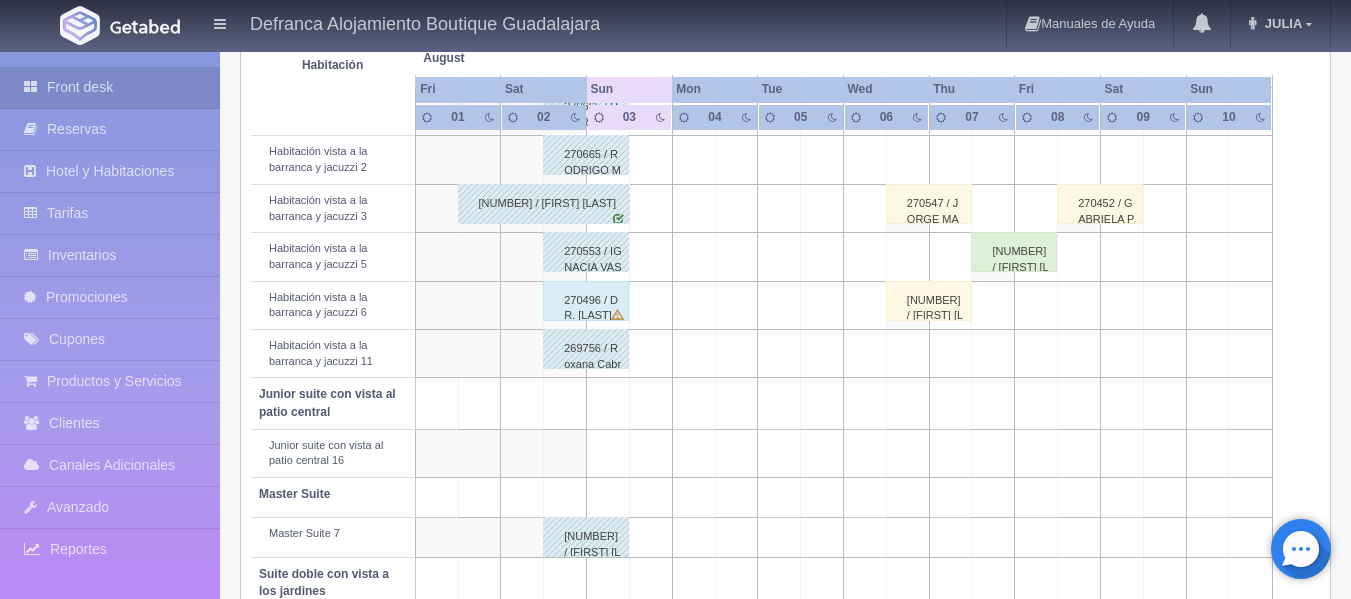 click on "269756 / Roxana Cabrera Gonzalez" at bounding box center (586, 349) 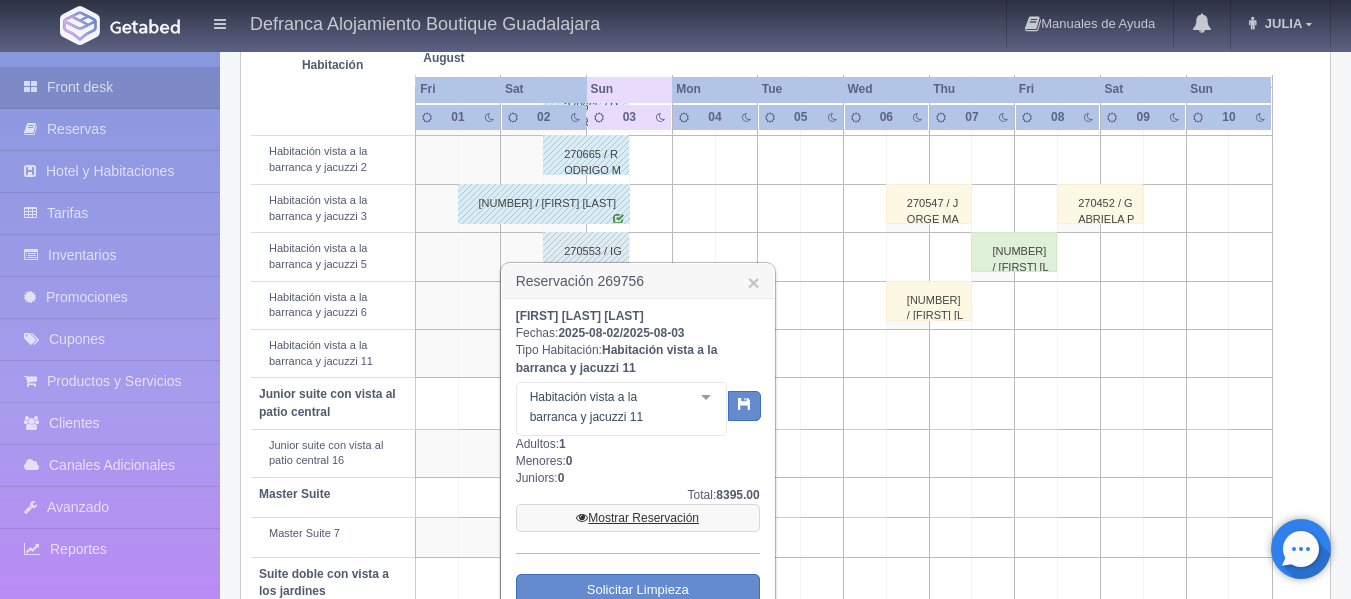 click on "Mostrar Reservación" at bounding box center (638, 518) 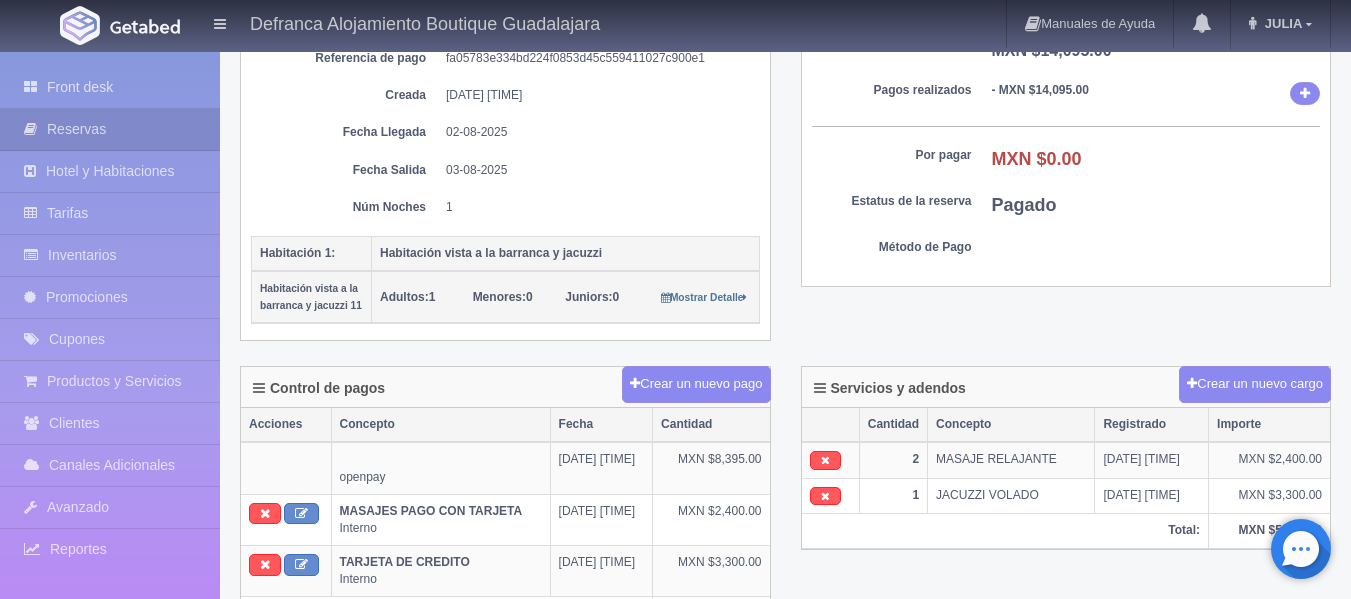 scroll, scrollTop: 0, scrollLeft: 0, axis: both 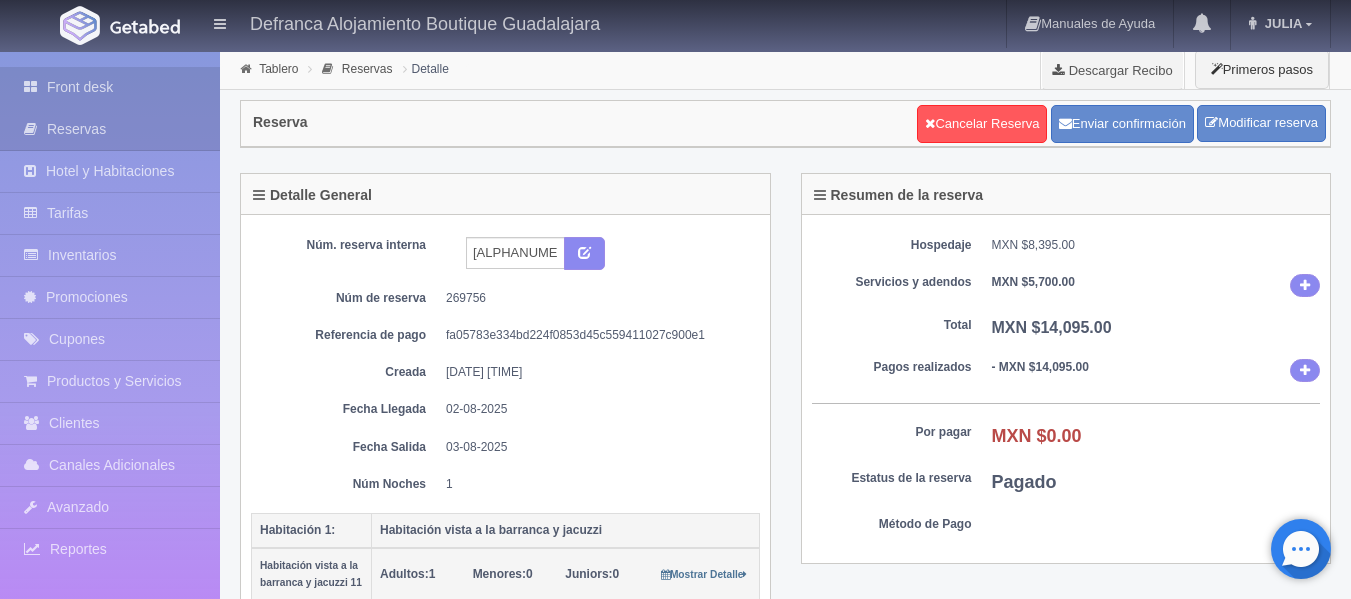 click on "Front desk" at bounding box center [110, 87] 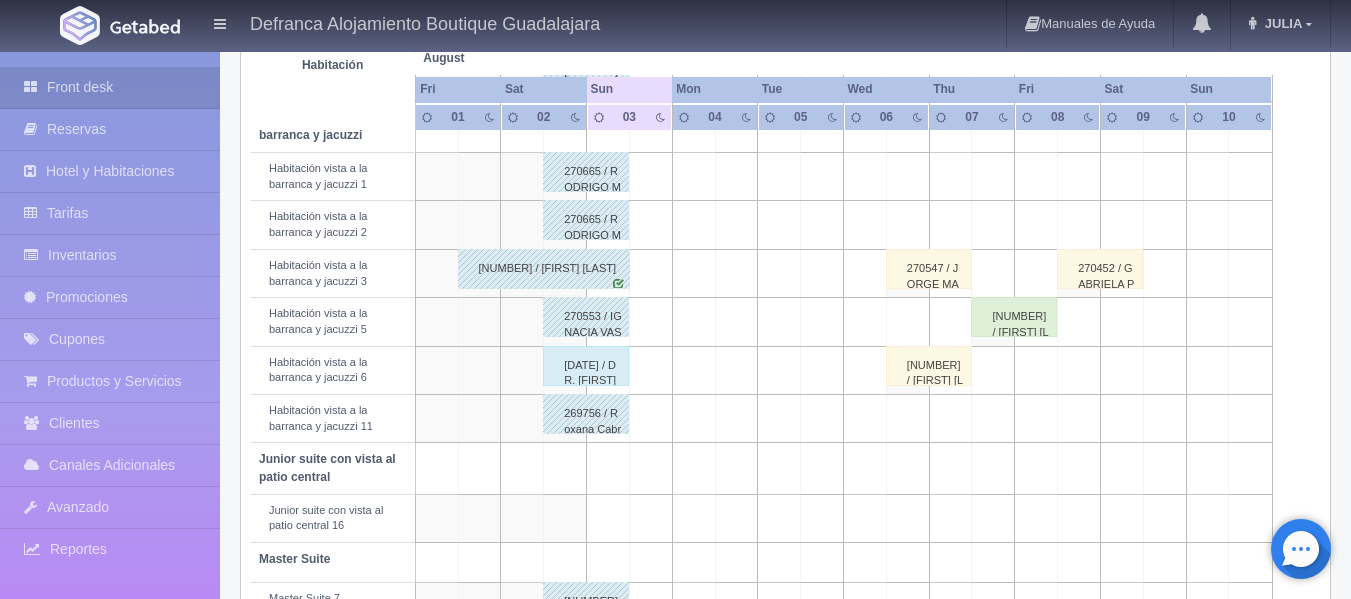 scroll, scrollTop: 700, scrollLeft: 0, axis: vertical 